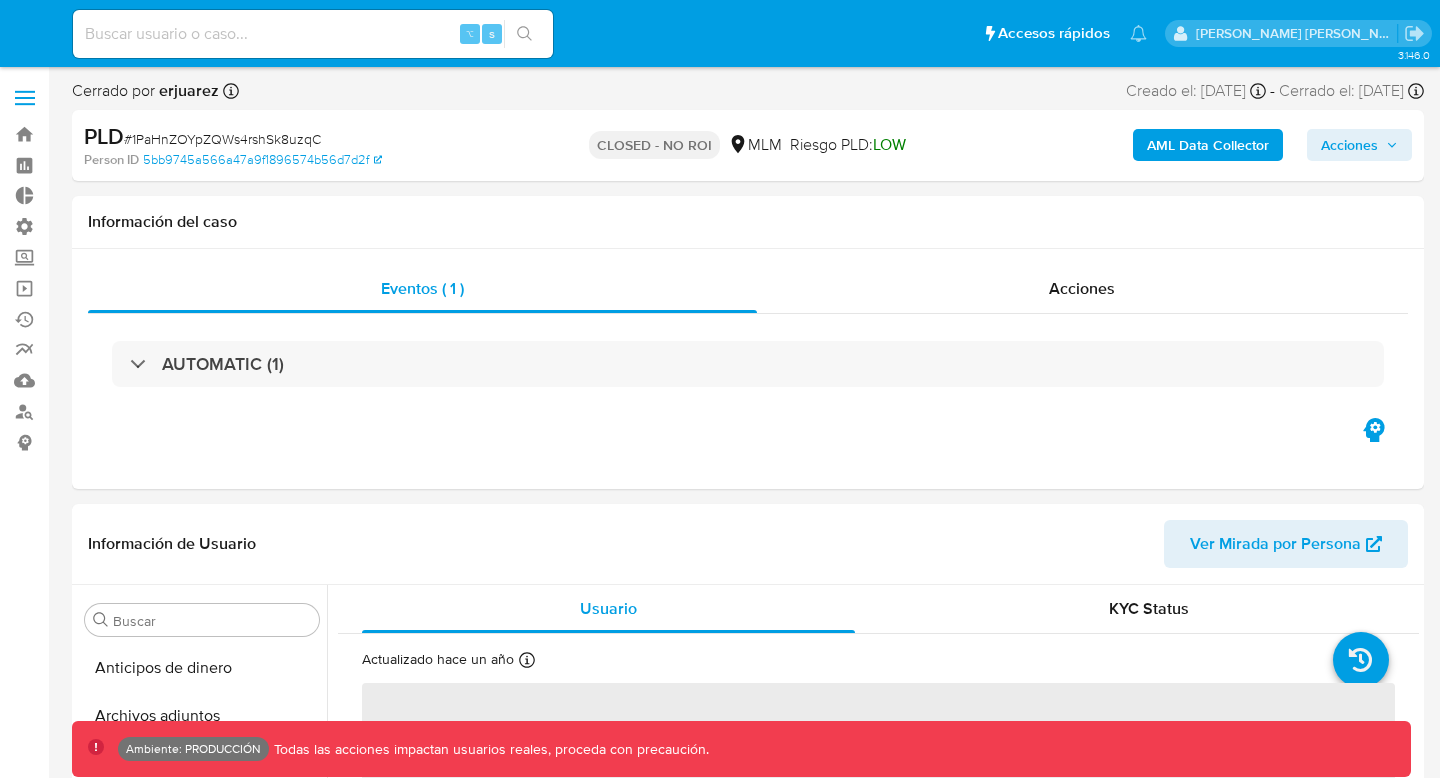 select on "10" 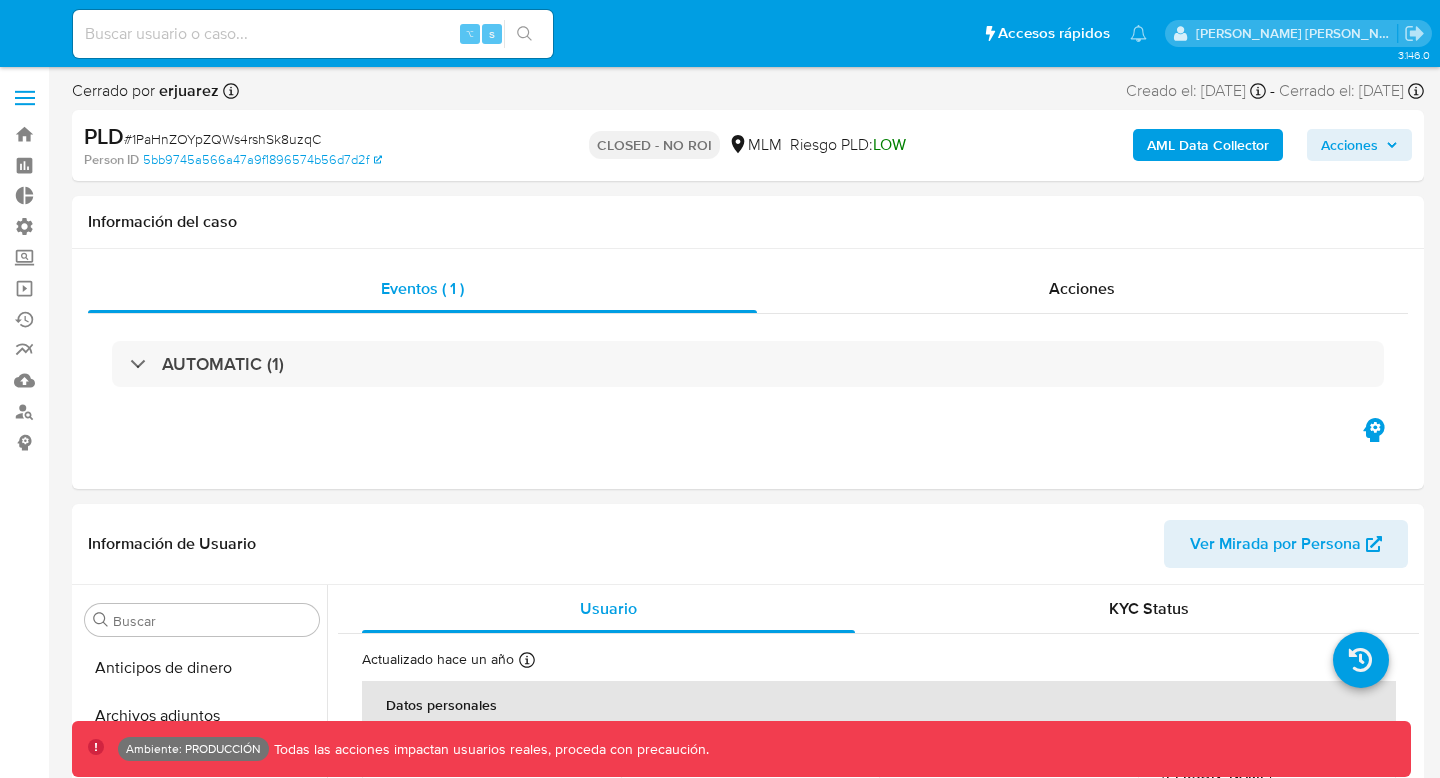 scroll, scrollTop: 0, scrollLeft: 0, axis: both 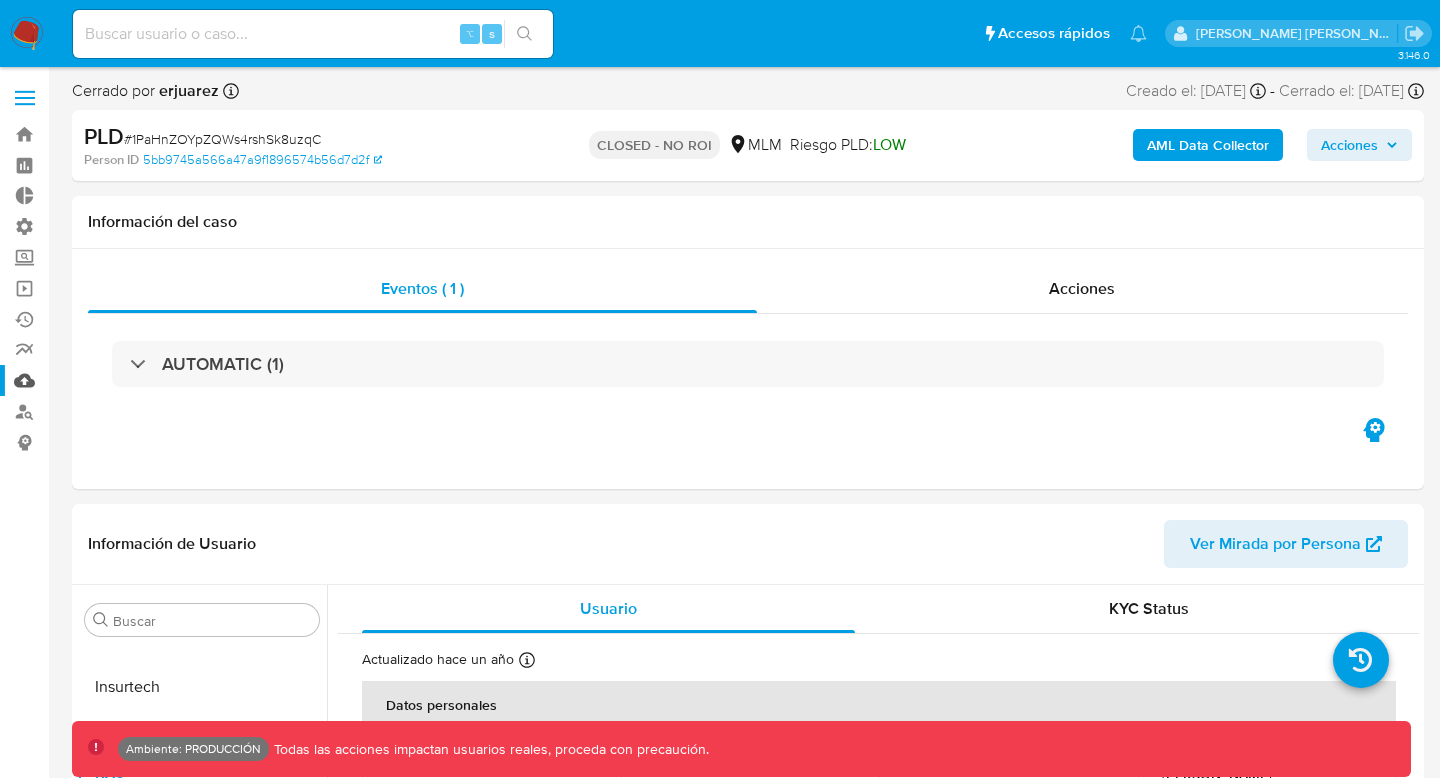 click on "Mulan" at bounding box center [119, 380] 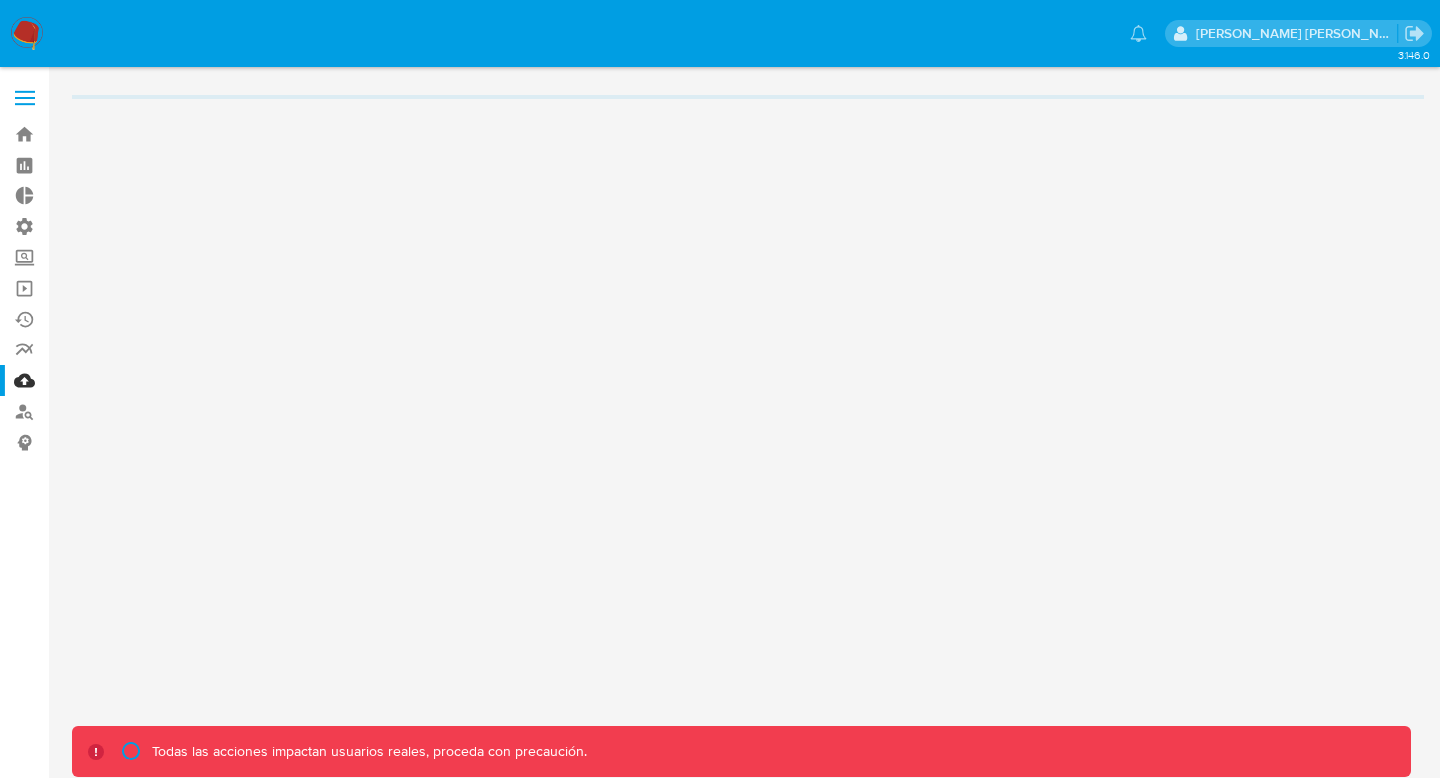 scroll, scrollTop: 0, scrollLeft: 0, axis: both 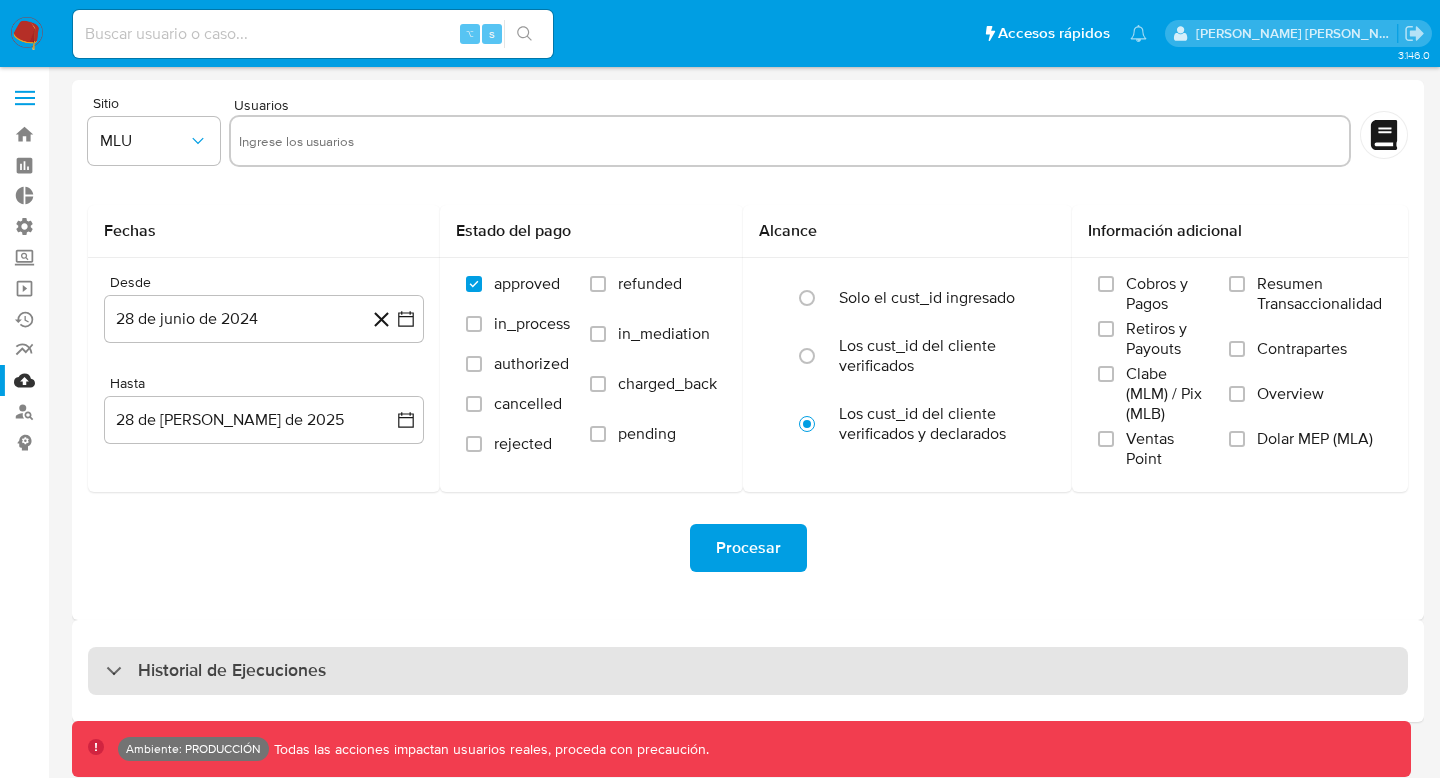 click on "Historial de Ejecuciones" at bounding box center (748, 671) 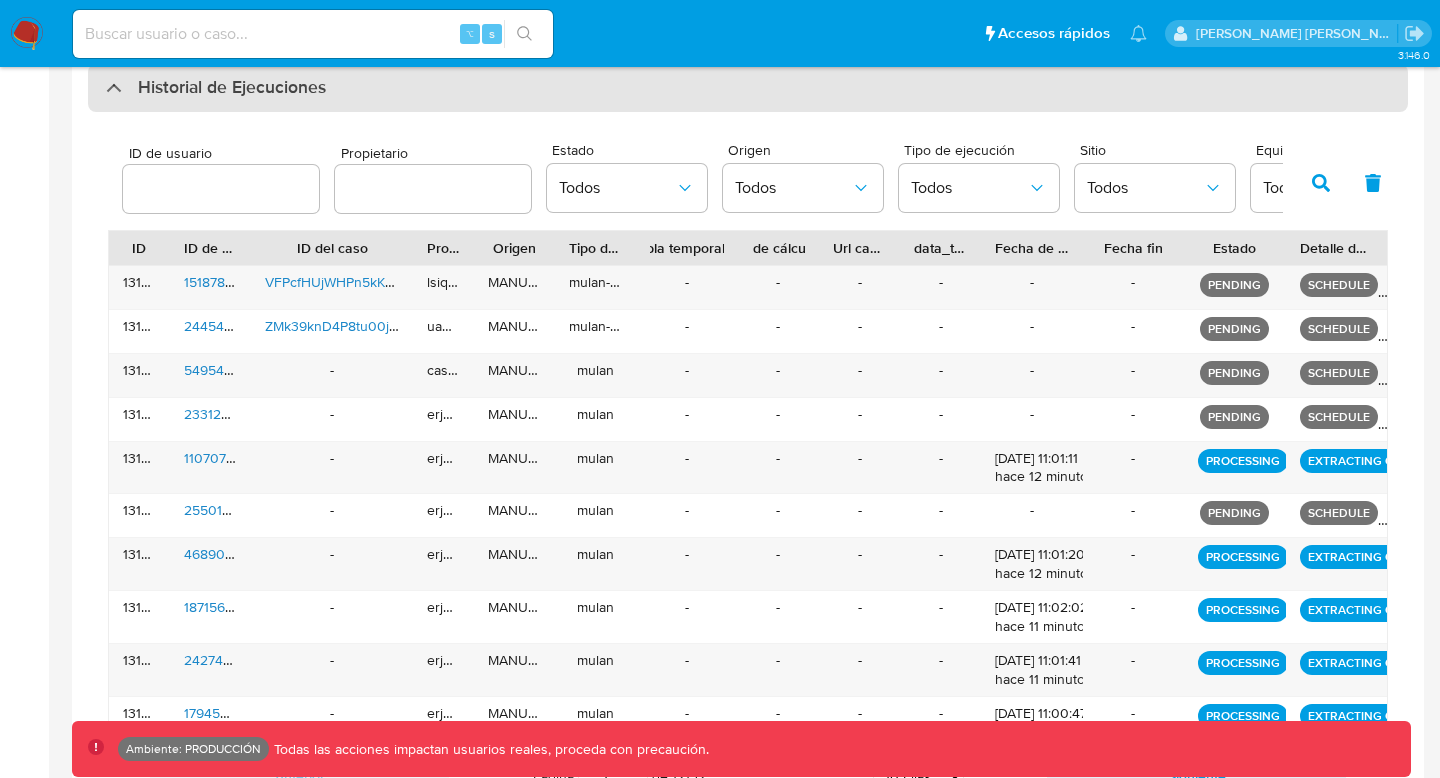 scroll, scrollTop: 669, scrollLeft: 0, axis: vertical 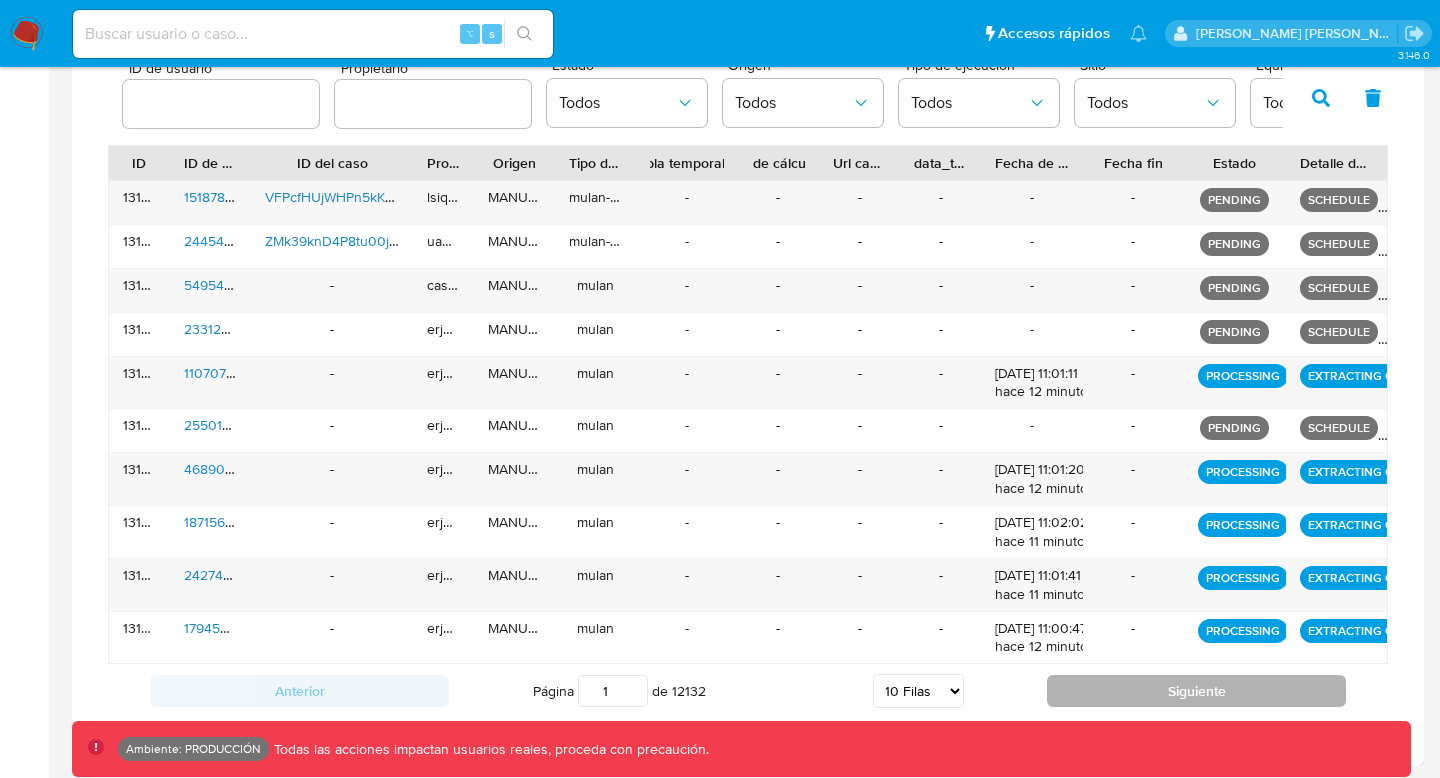 click on "Siguiente" at bounding box center [1196, 691] 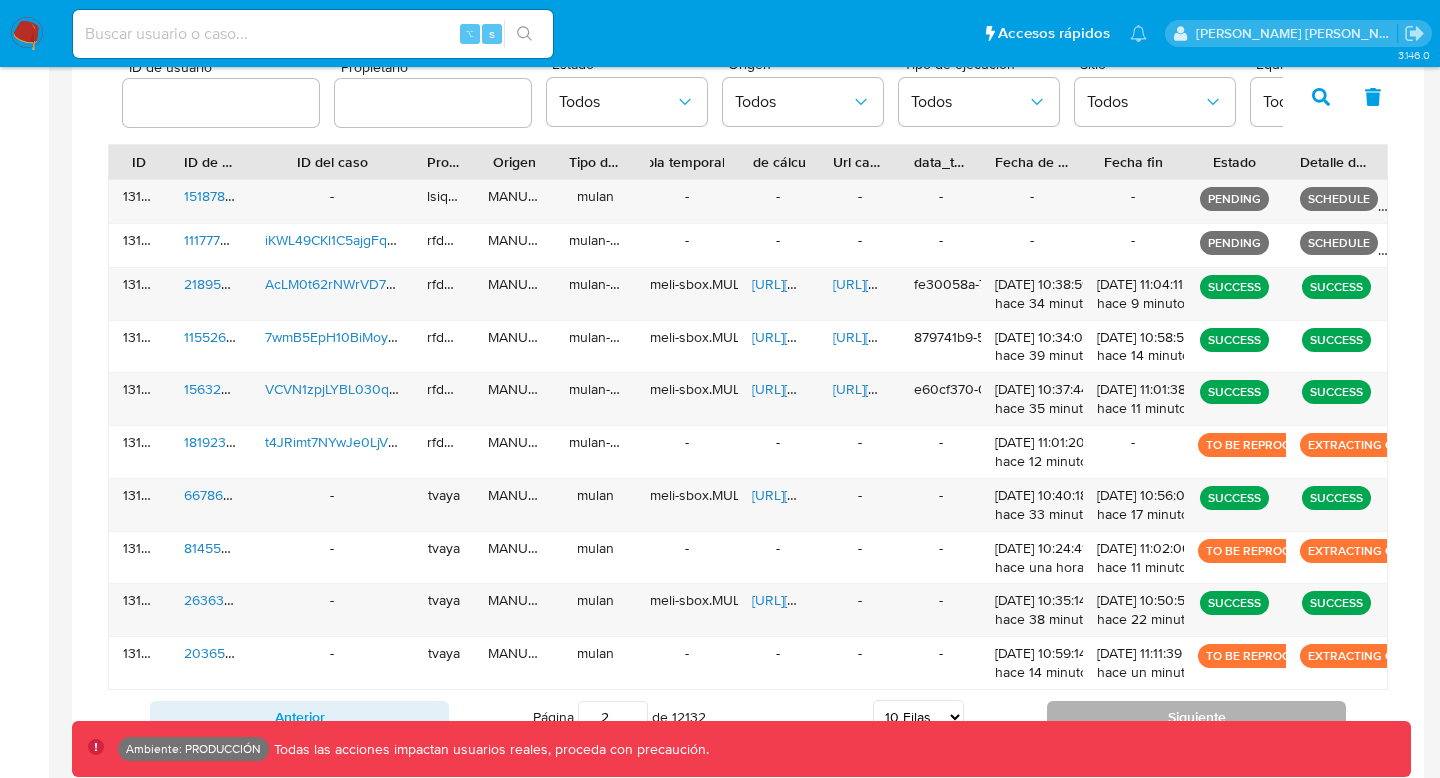 scroll, scrollTop: 695, scrollLeft: 0, axis: vertical 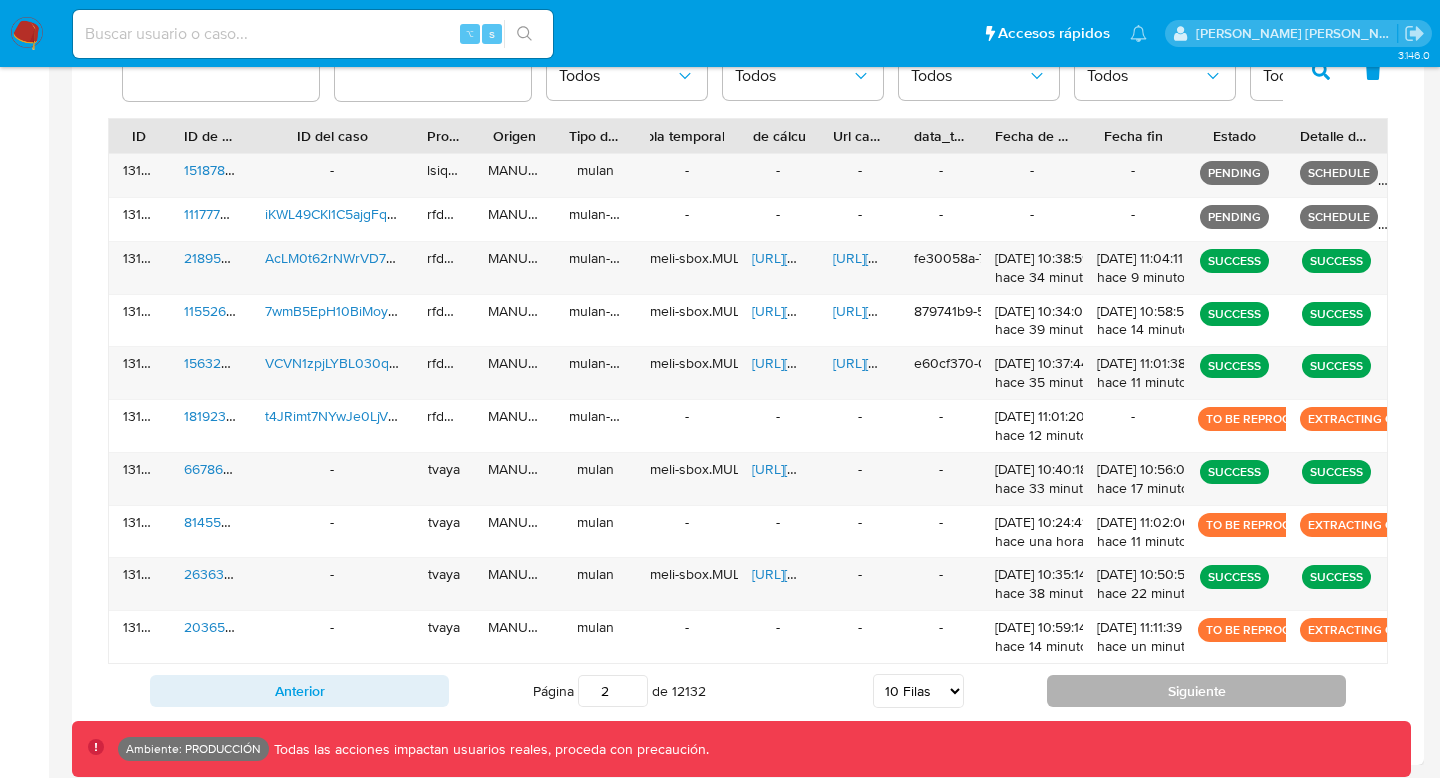 click on "Siguiente" at bounding box center (1196, 691) 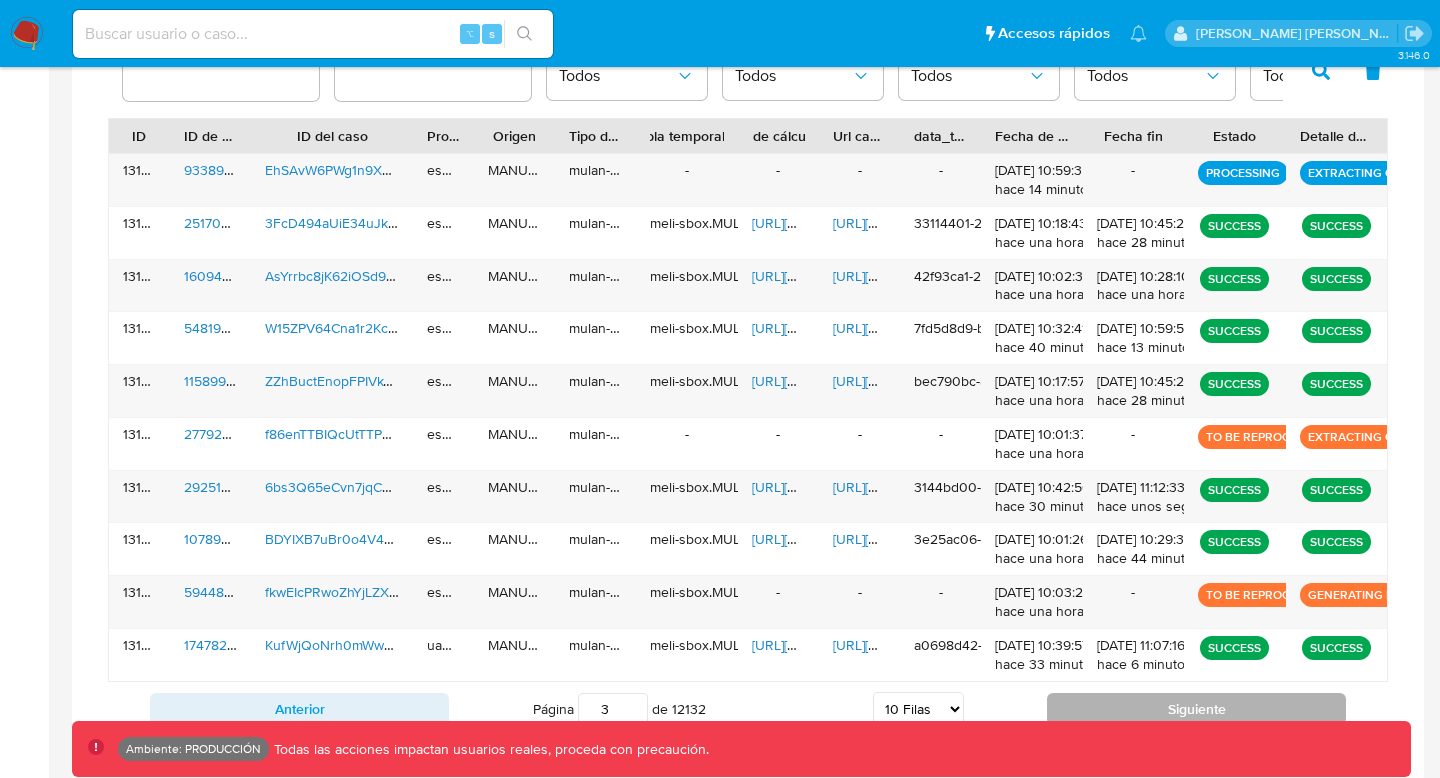 scroll, scrollTop: 713, scrollLeft: 0, axis: vertical 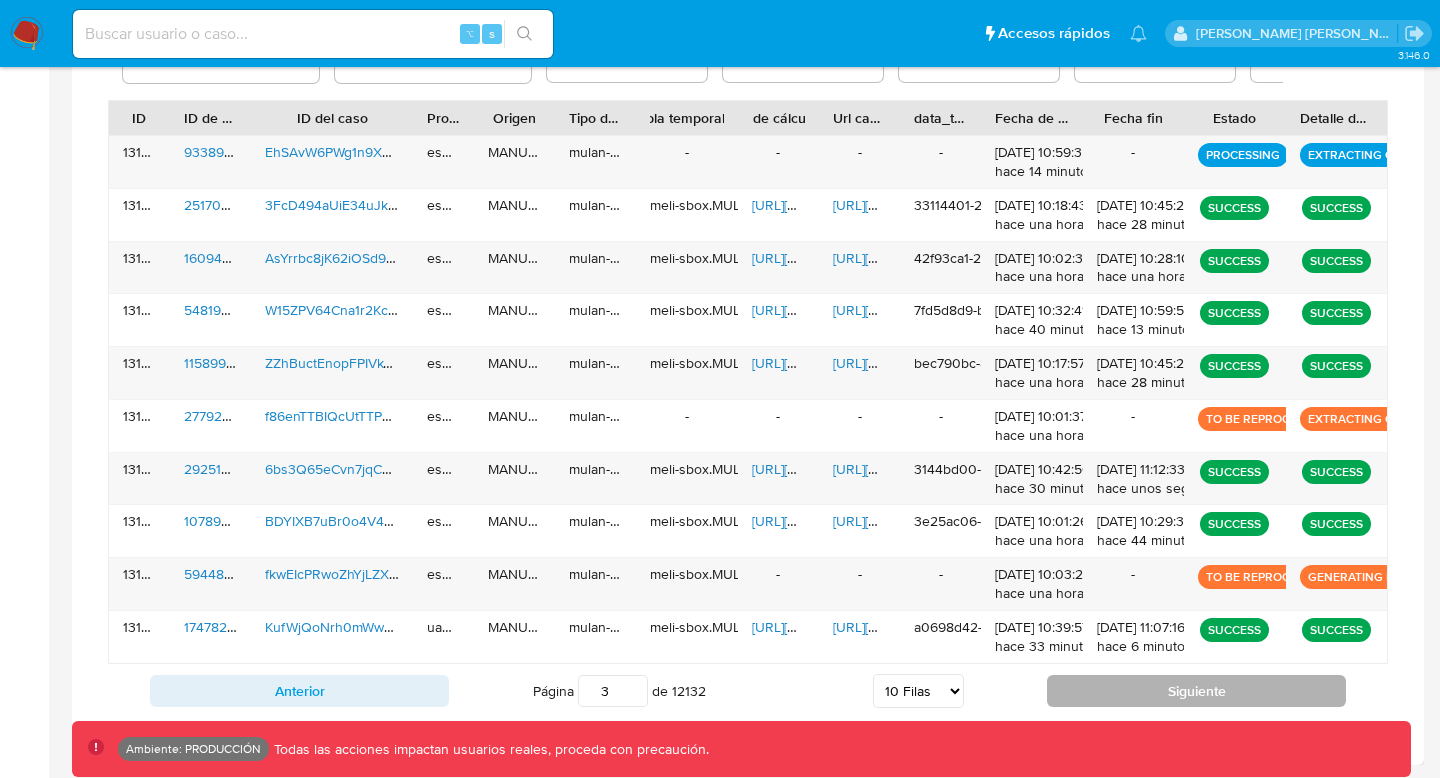 click on "Siguiente" at bounding box center [1196, 691] 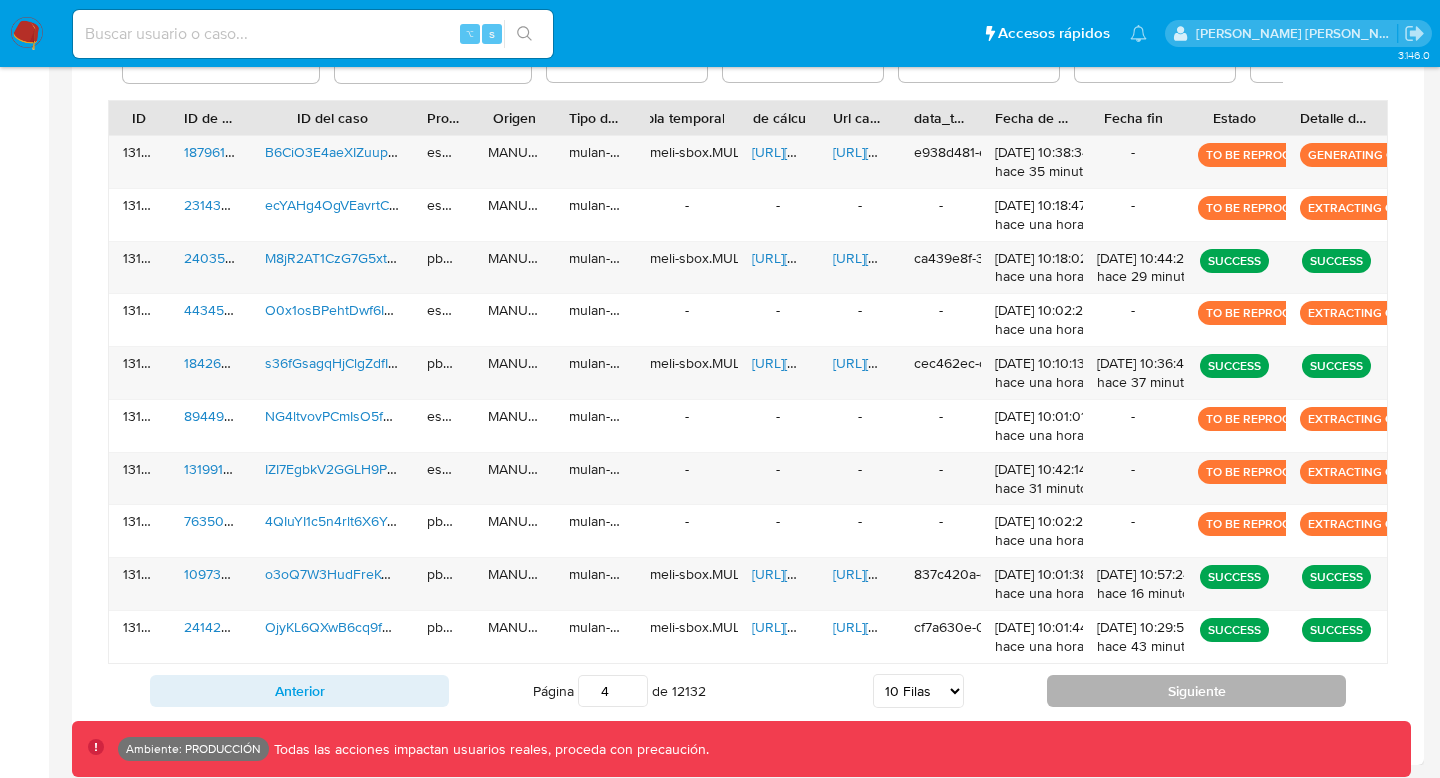 click on "Siguiente" at bounding box center [1196, 691] 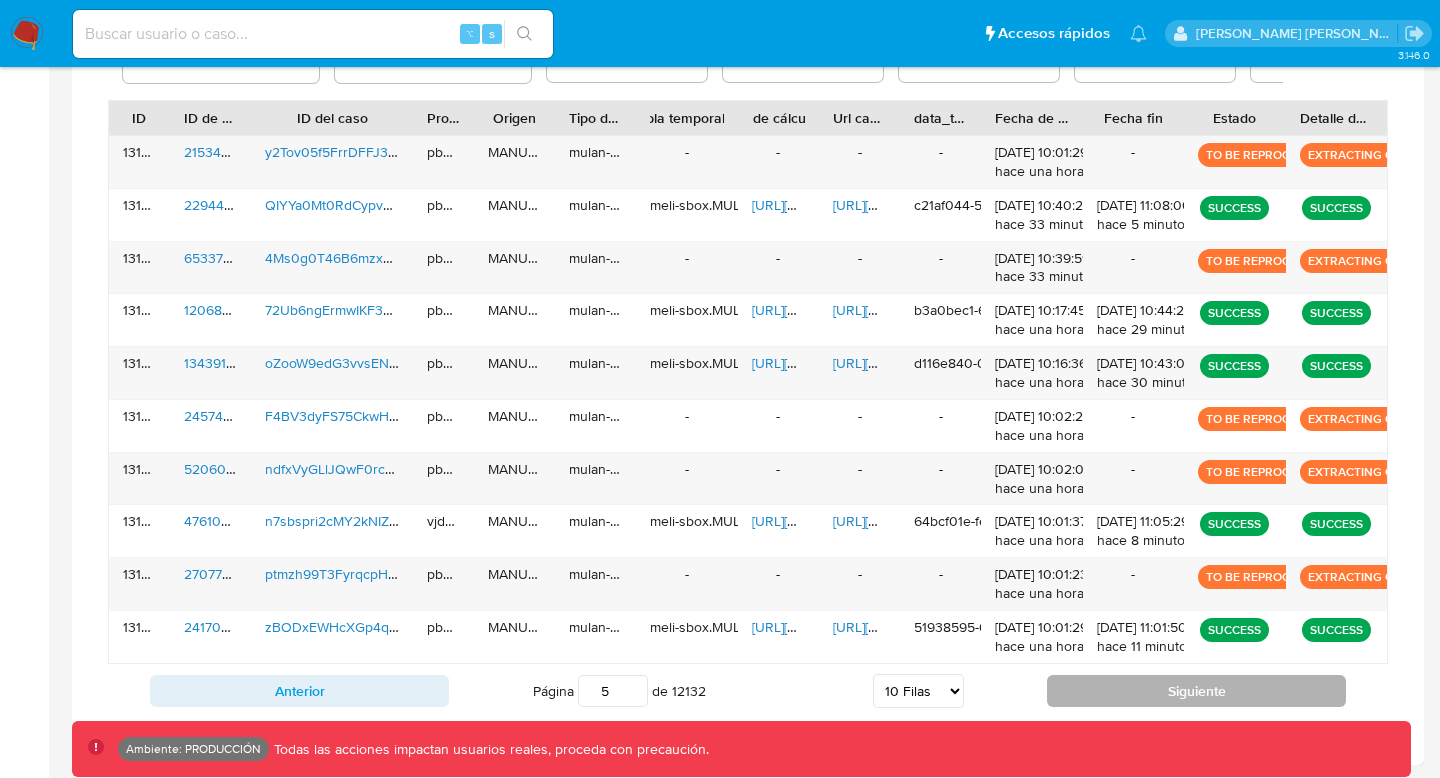 click on "Siguiente" at bounding box center [1196, 691] 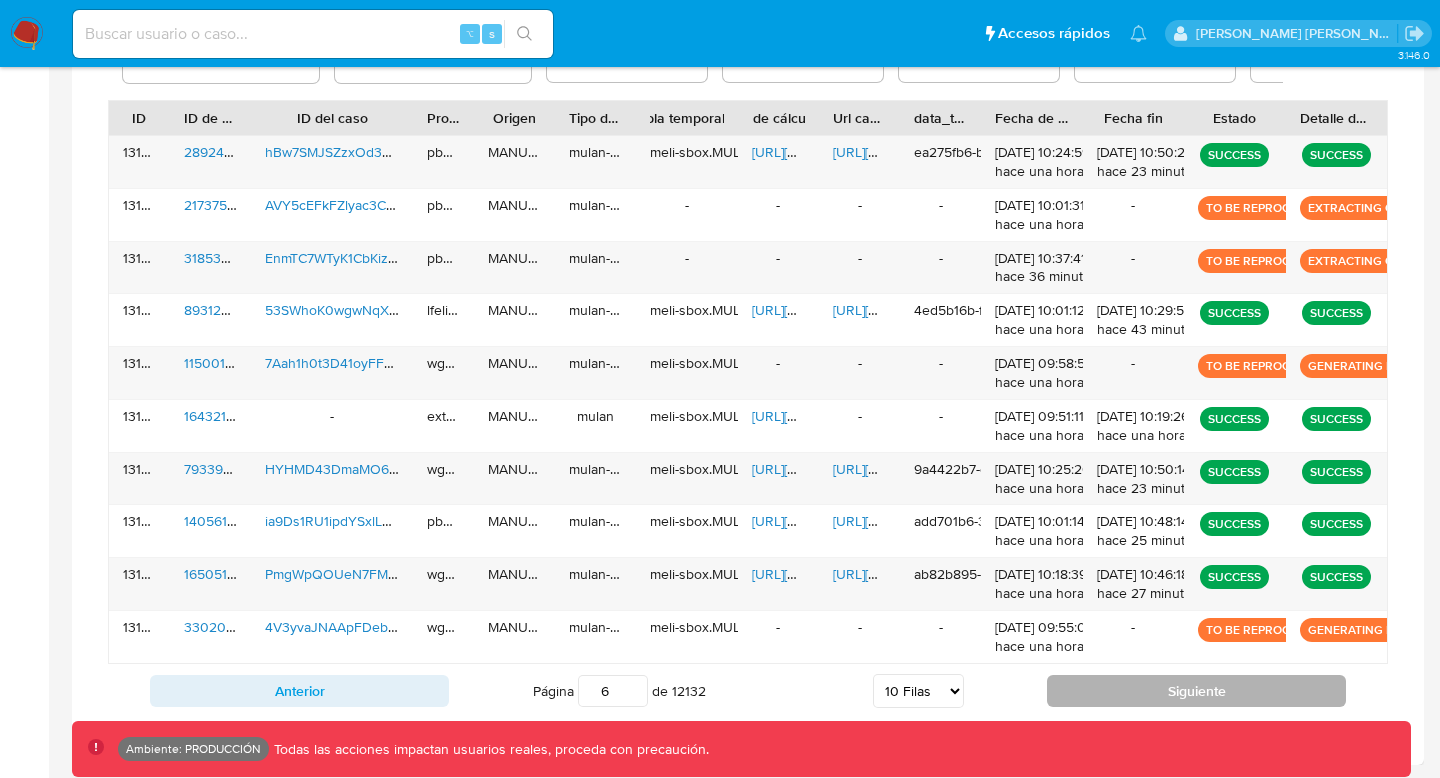 click on "Siguiente" at bounding box center [1196, 691] 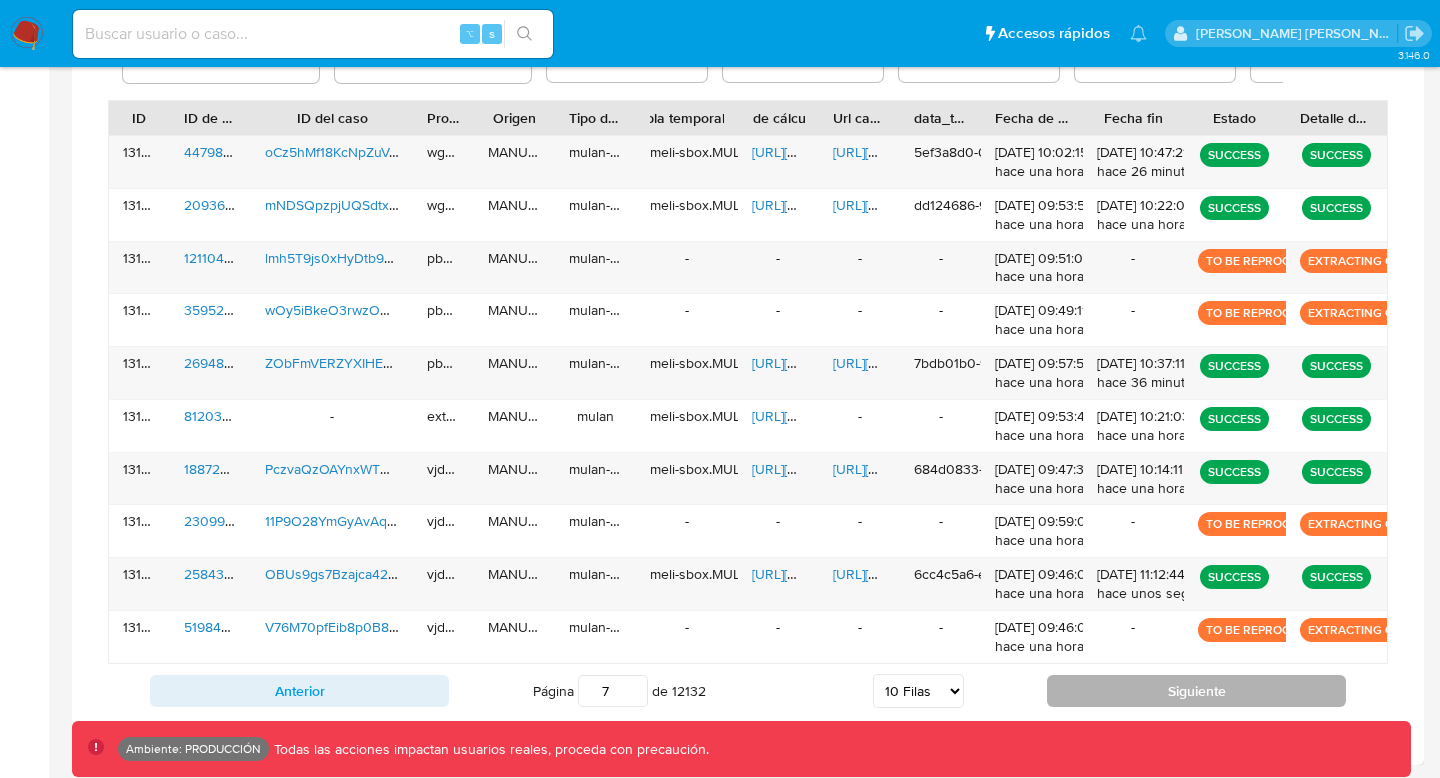 click on "Siguiente" at bounding box center (1196, 691) 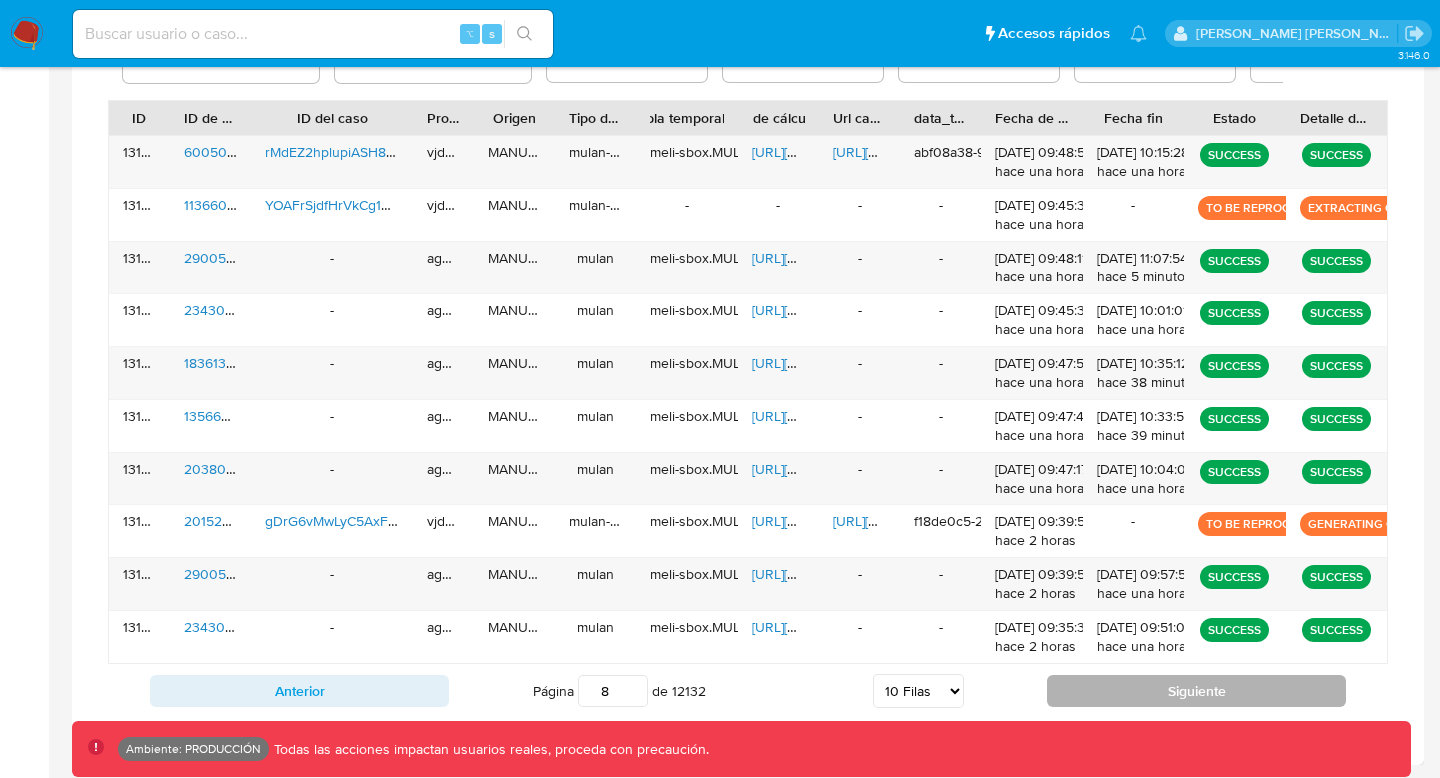 click on "Siguiente" at bounding box center (1196, 691) 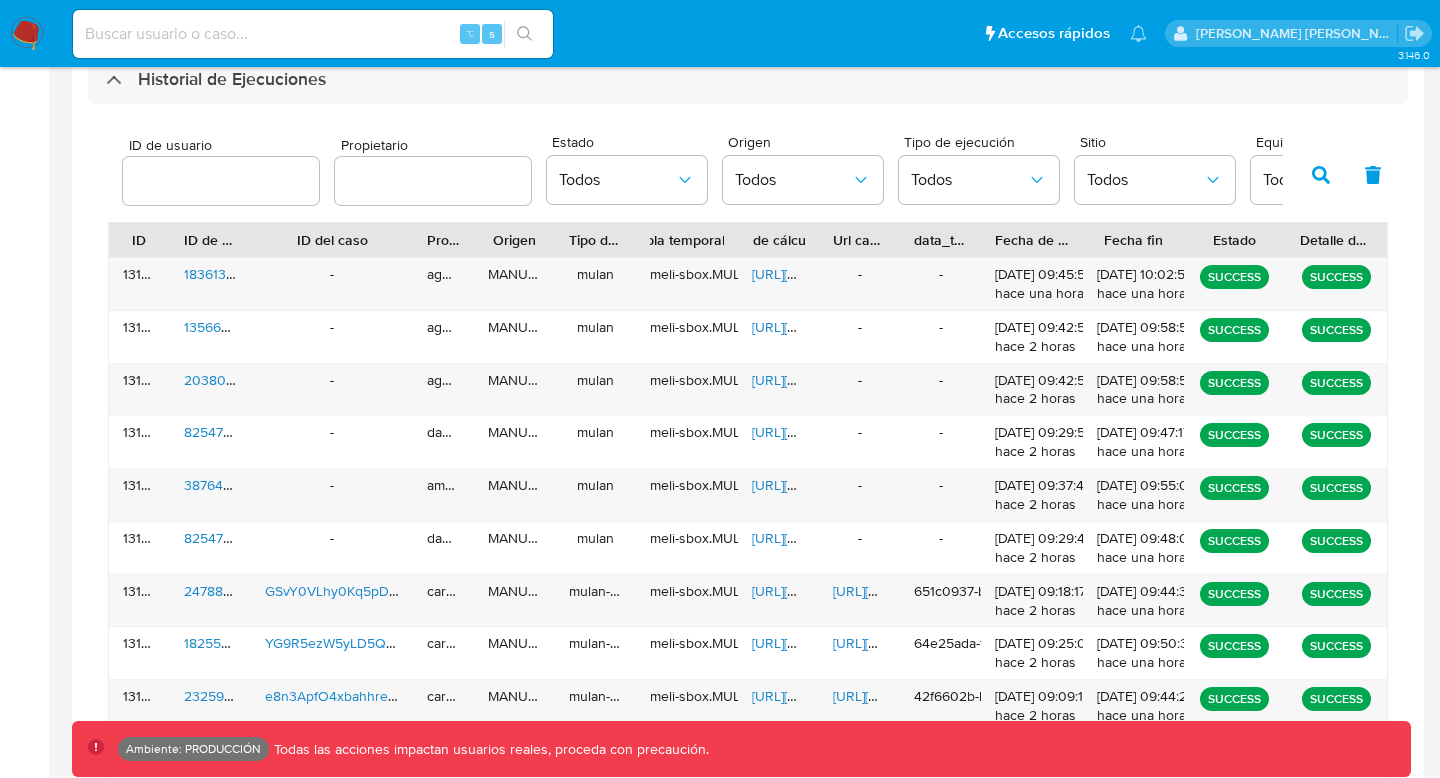 scroll, scrollTop: 713, scrollLeft: 0, axis: vertical 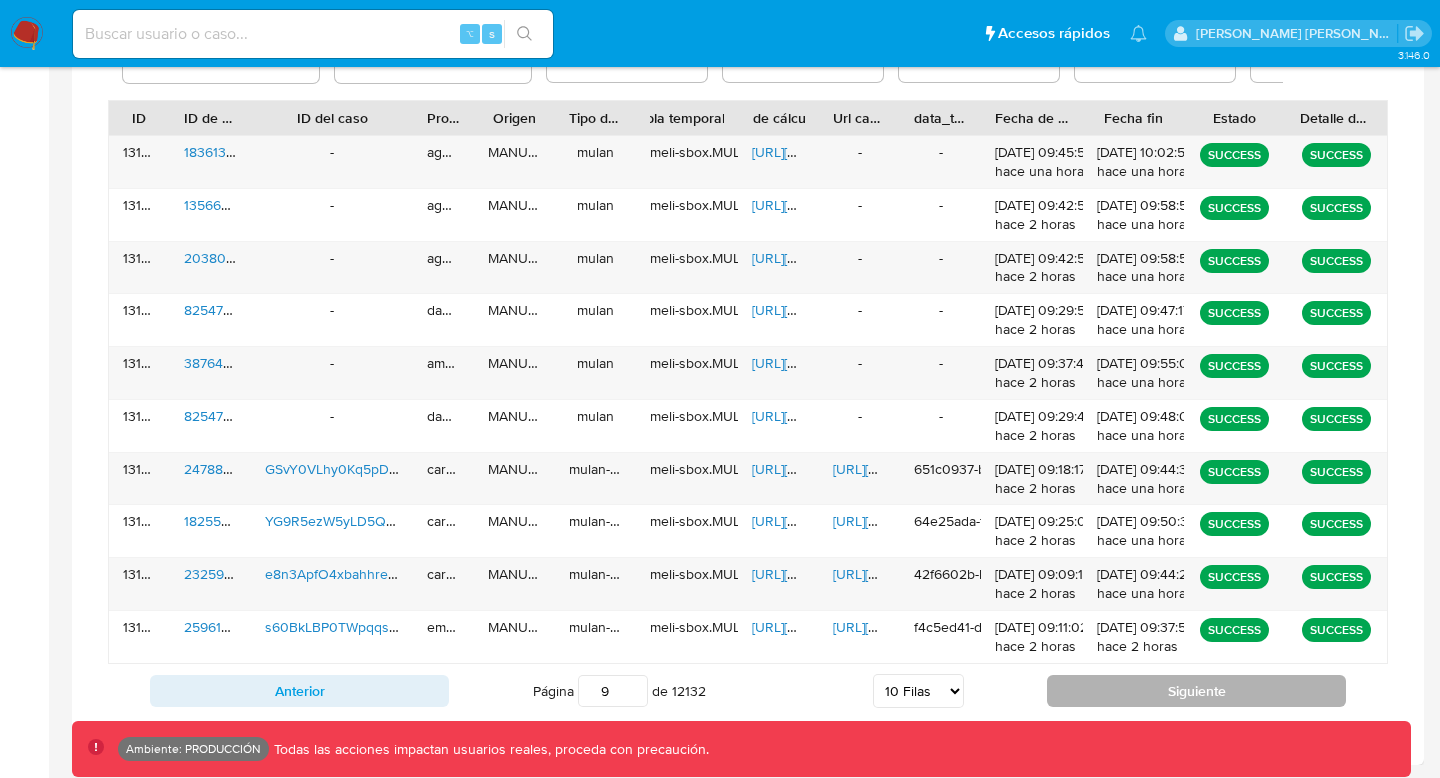 click on "Siguiente" at bounding box center [1196, 691] 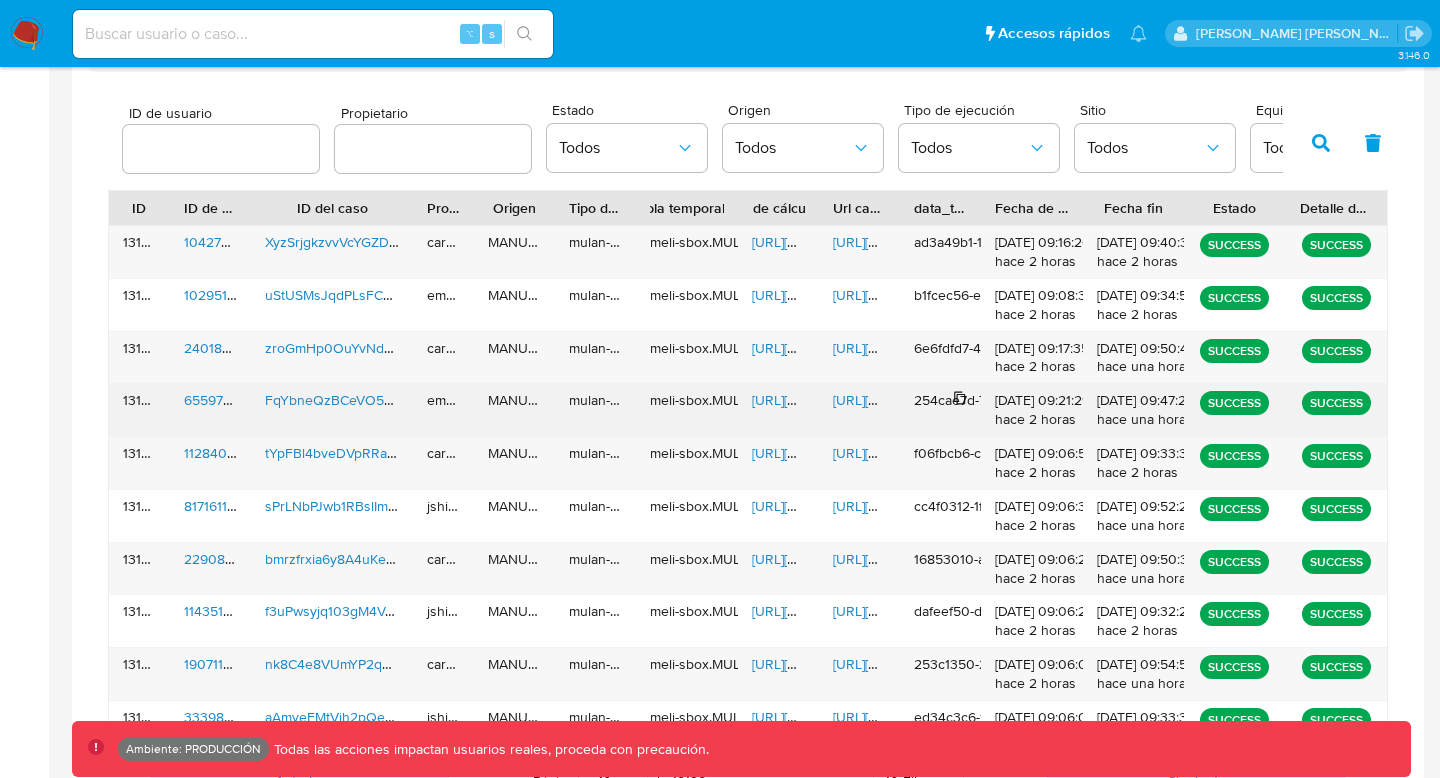 scroll, scrollTop: 608, scrollLeft: 0, axis: vertical 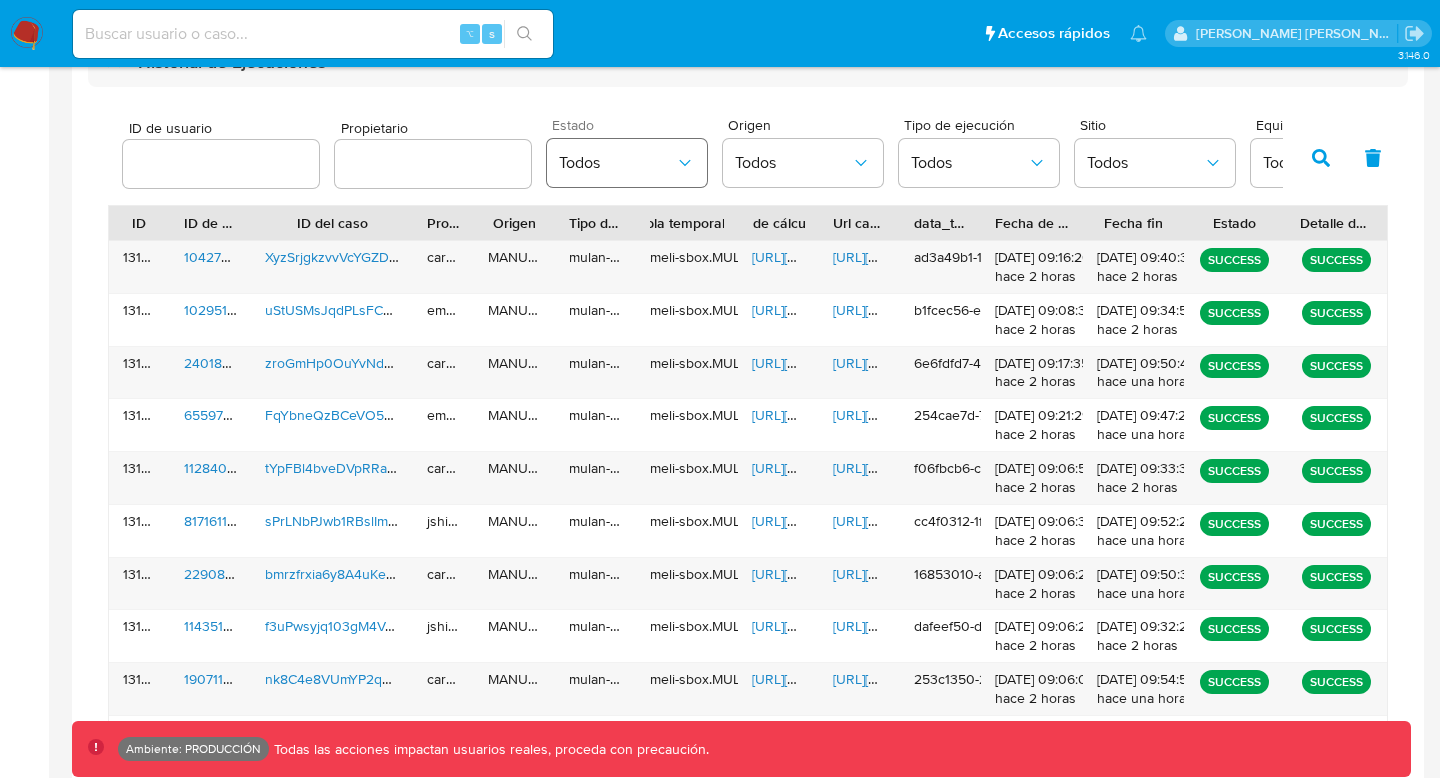 click 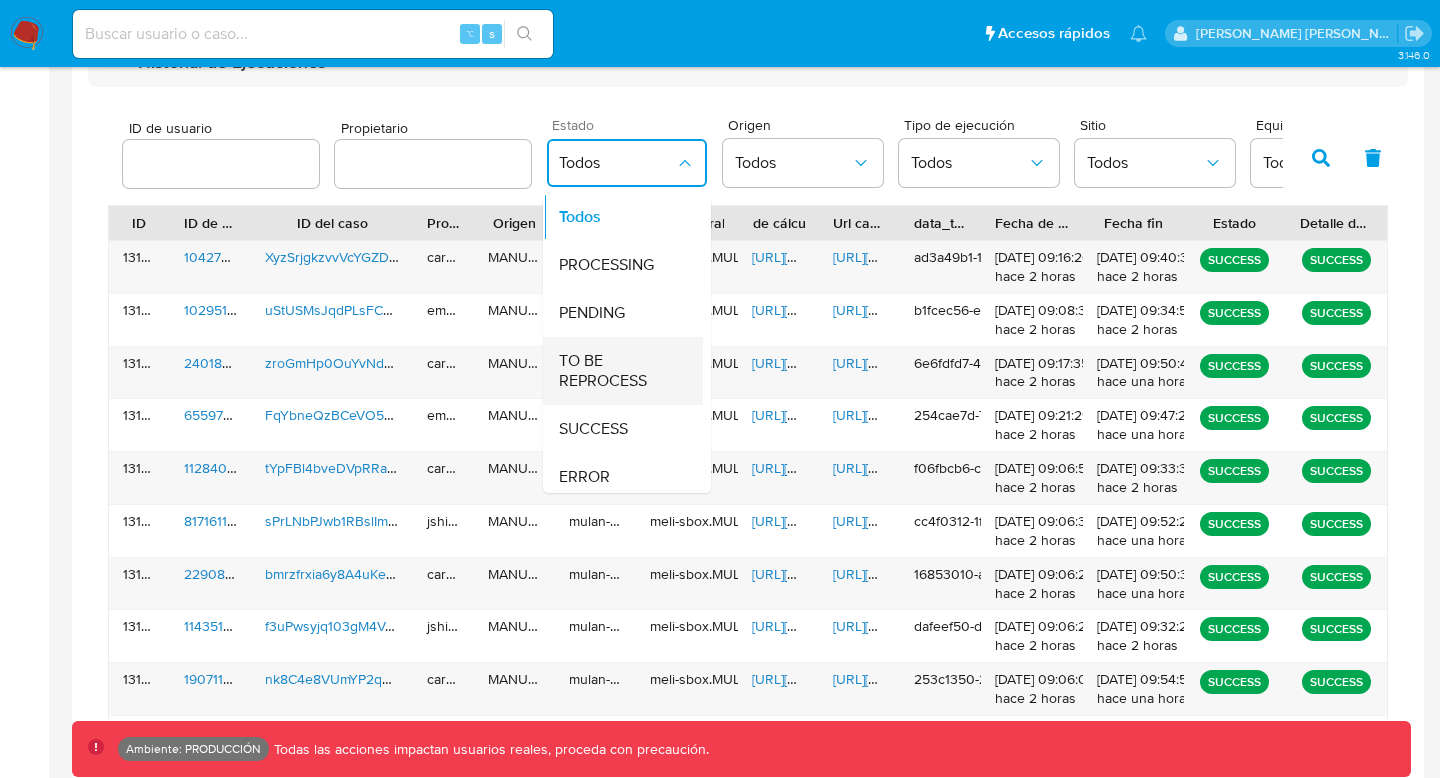 click on "TO BE REPROCESS" at bounding box center [617, 371] 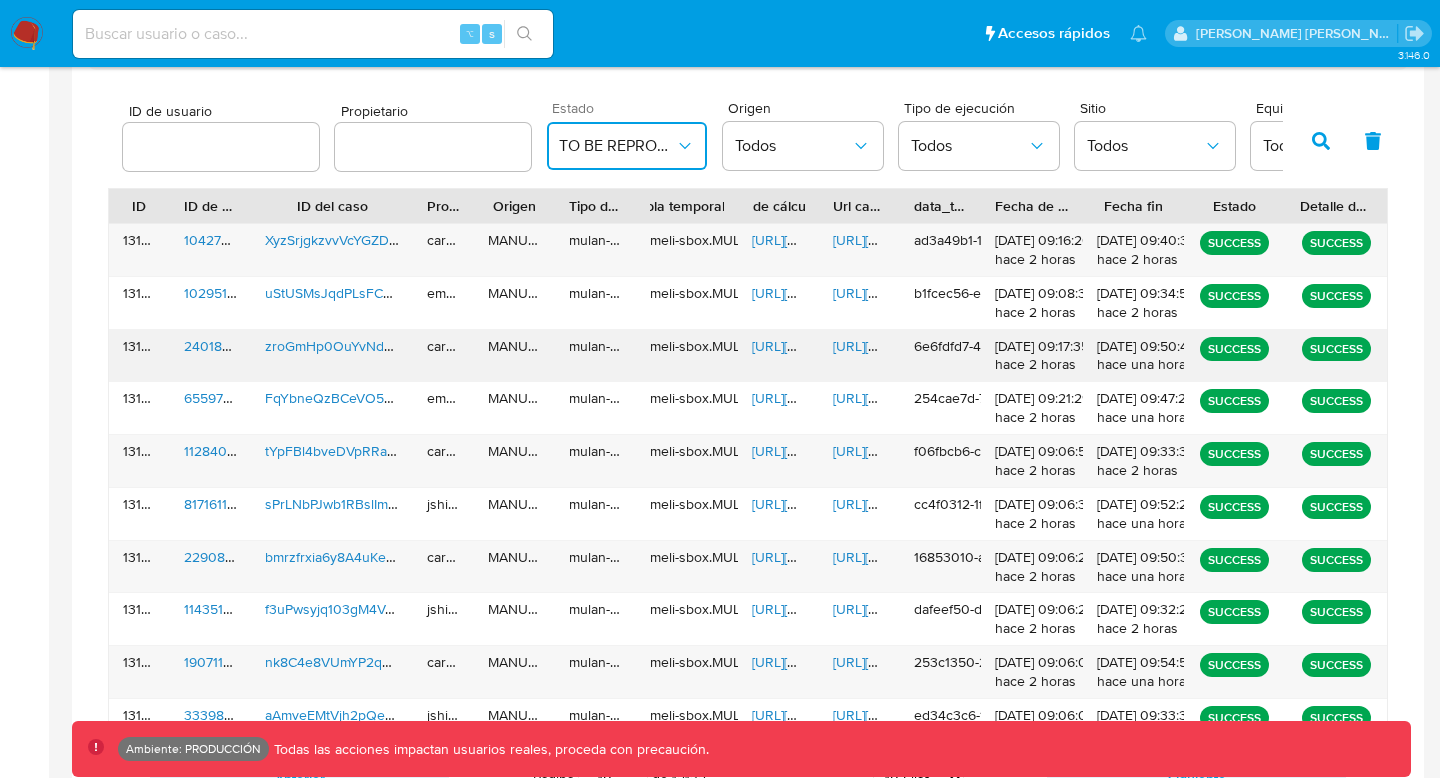scroll, scrollTop: 425, scrollLeft: 0, axis: vertical 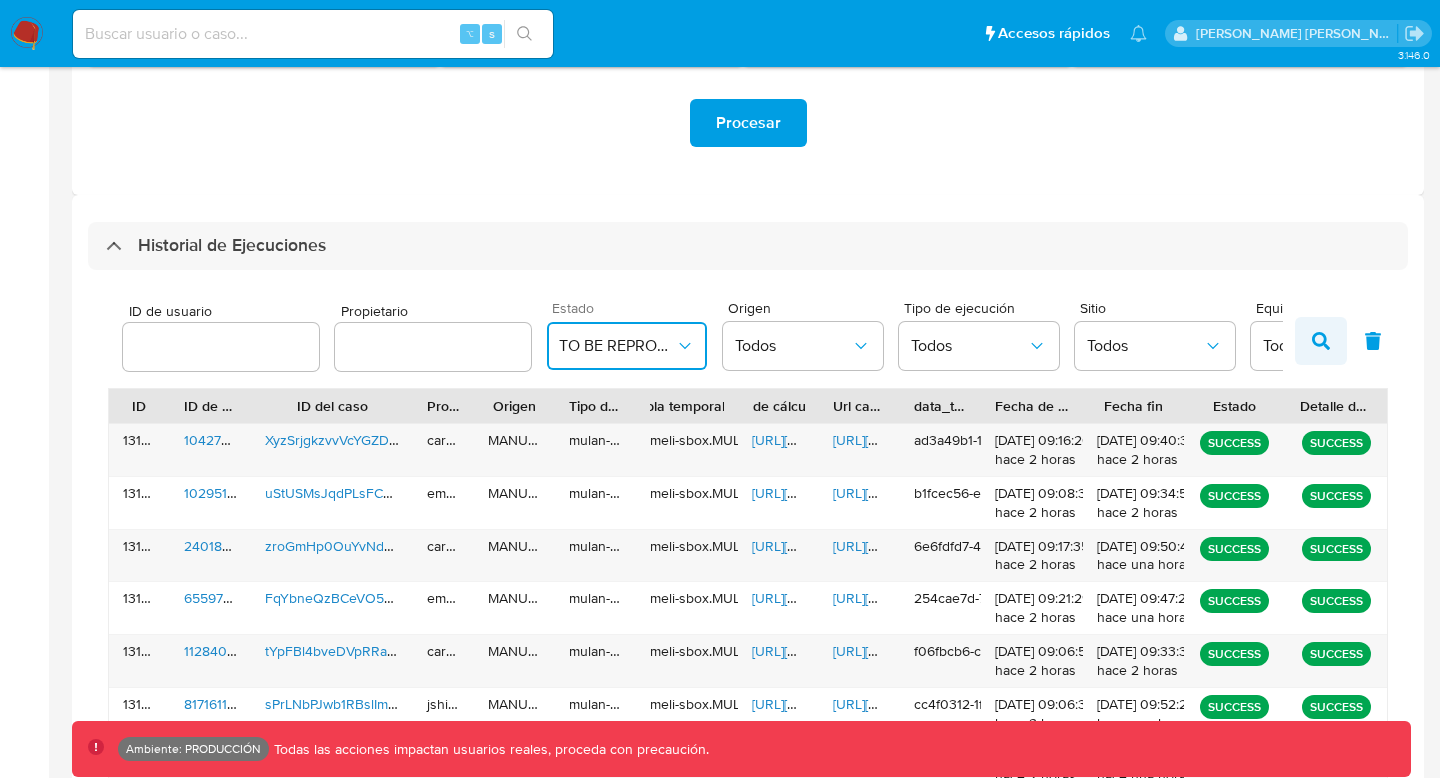 click at bounding box center [1321, 341] 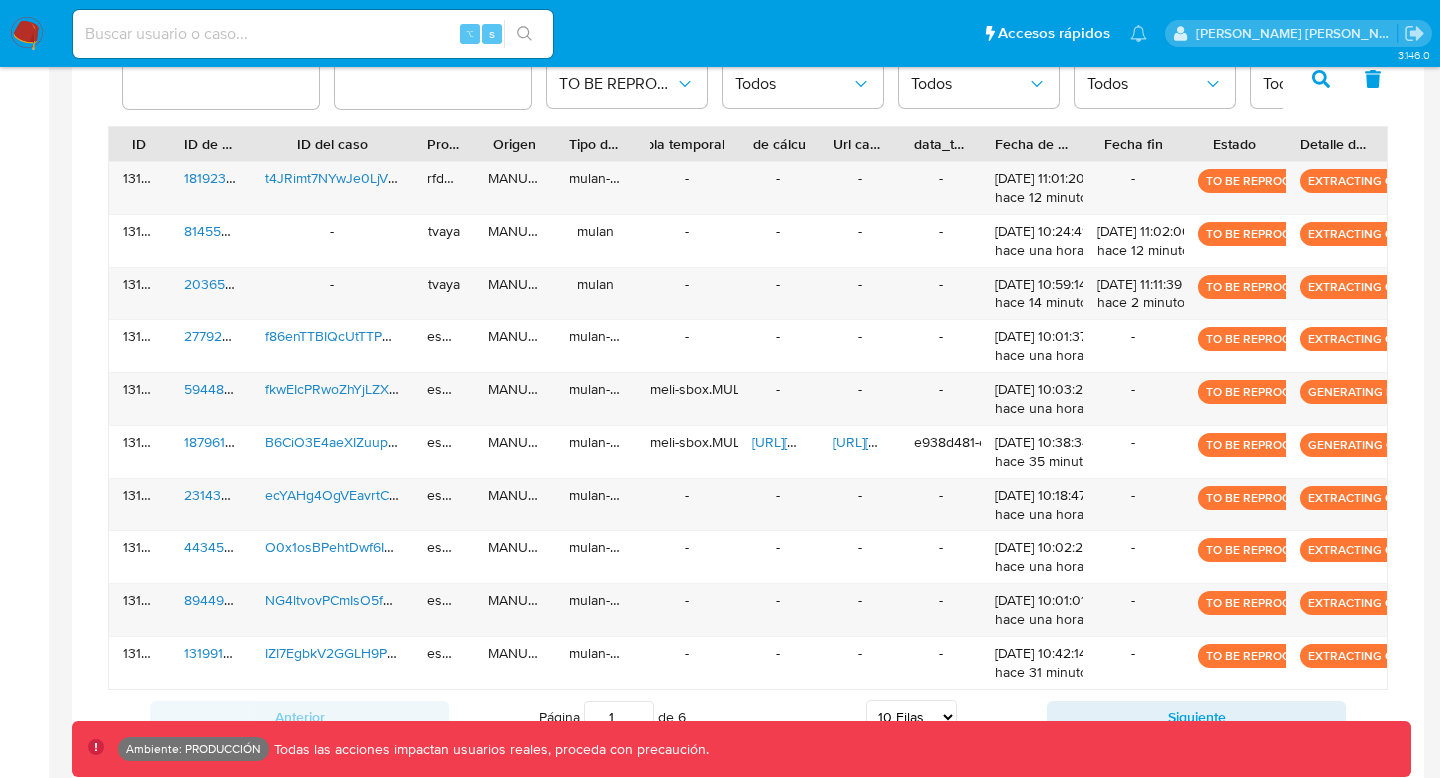 scroll, scrollTop: 713, scrollLeft: 0, axis: vertical 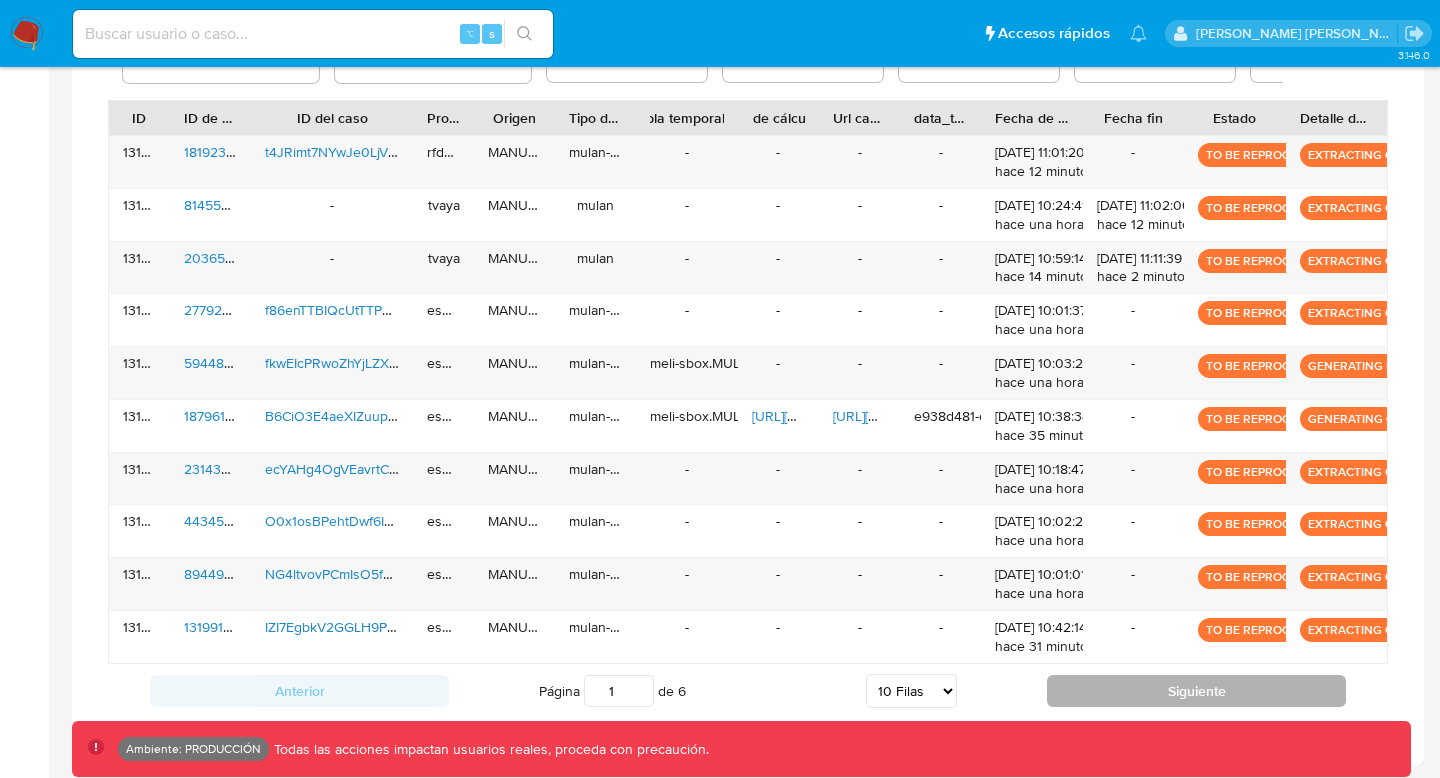click on "Siguiente" at bounding box center [1196, 691] 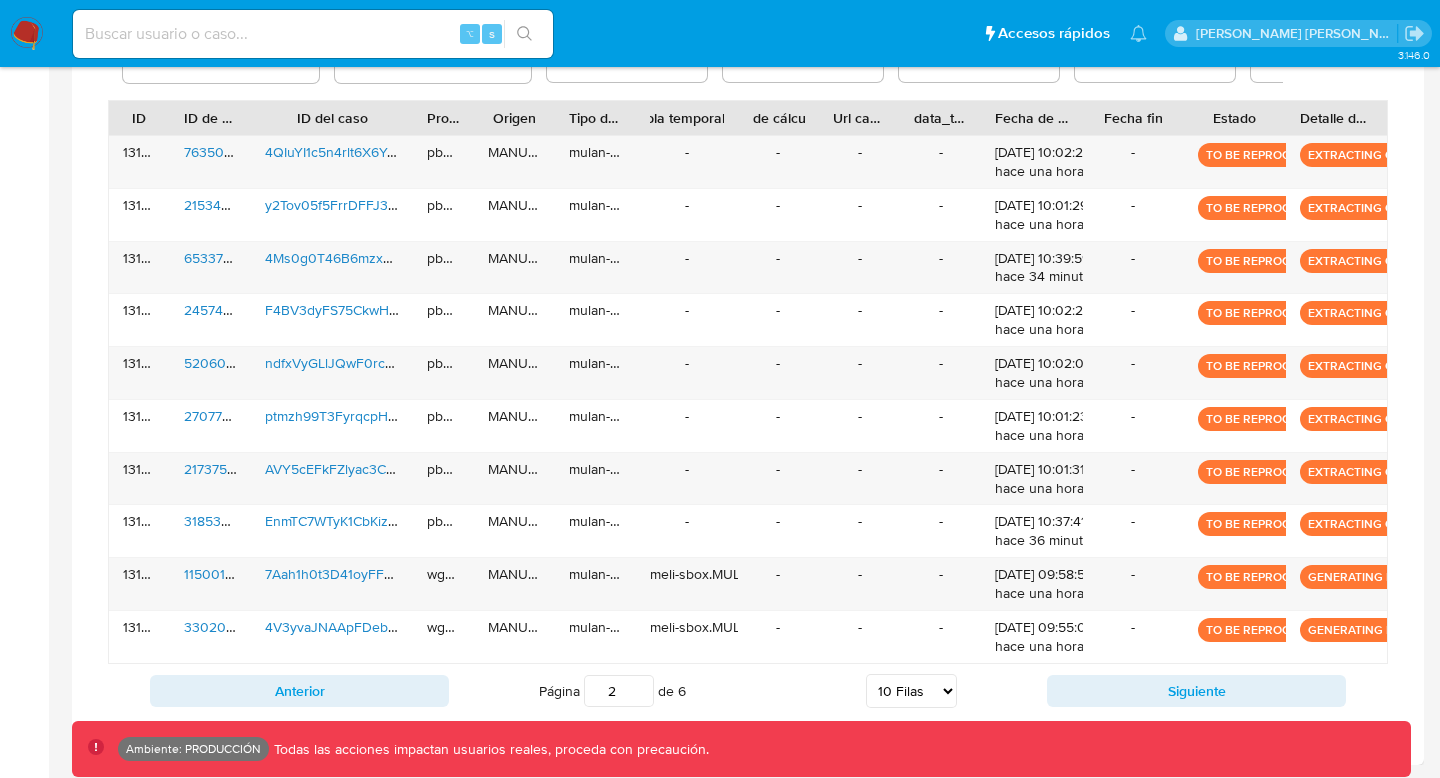 click on "Anterior Página   2   de   6 5   Filas 10   Filas 20   Filas 25   Filas 50   Filas 100   Filas Siguiente" at bounding box center [748, 691] 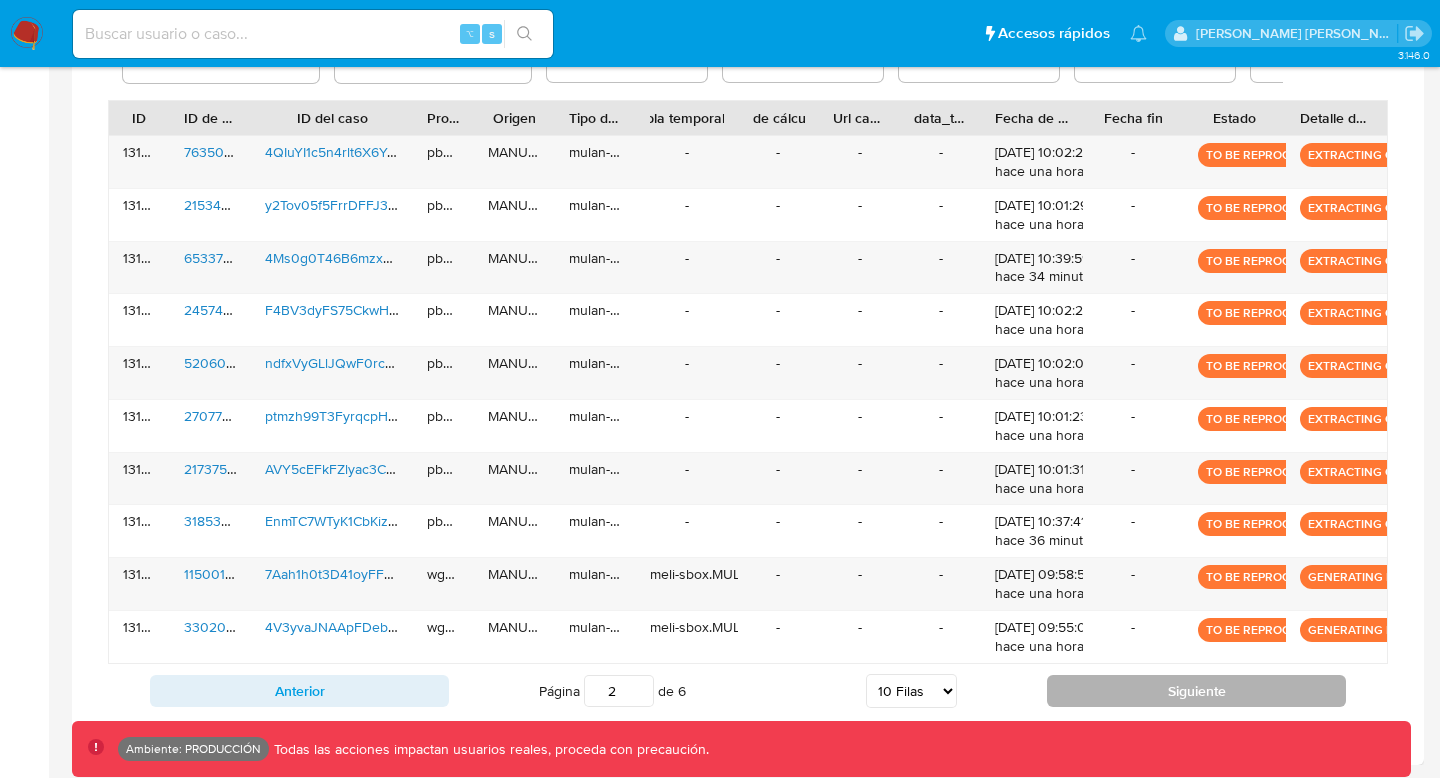 click on "Siguiente" at bounding box center [1196, 691] 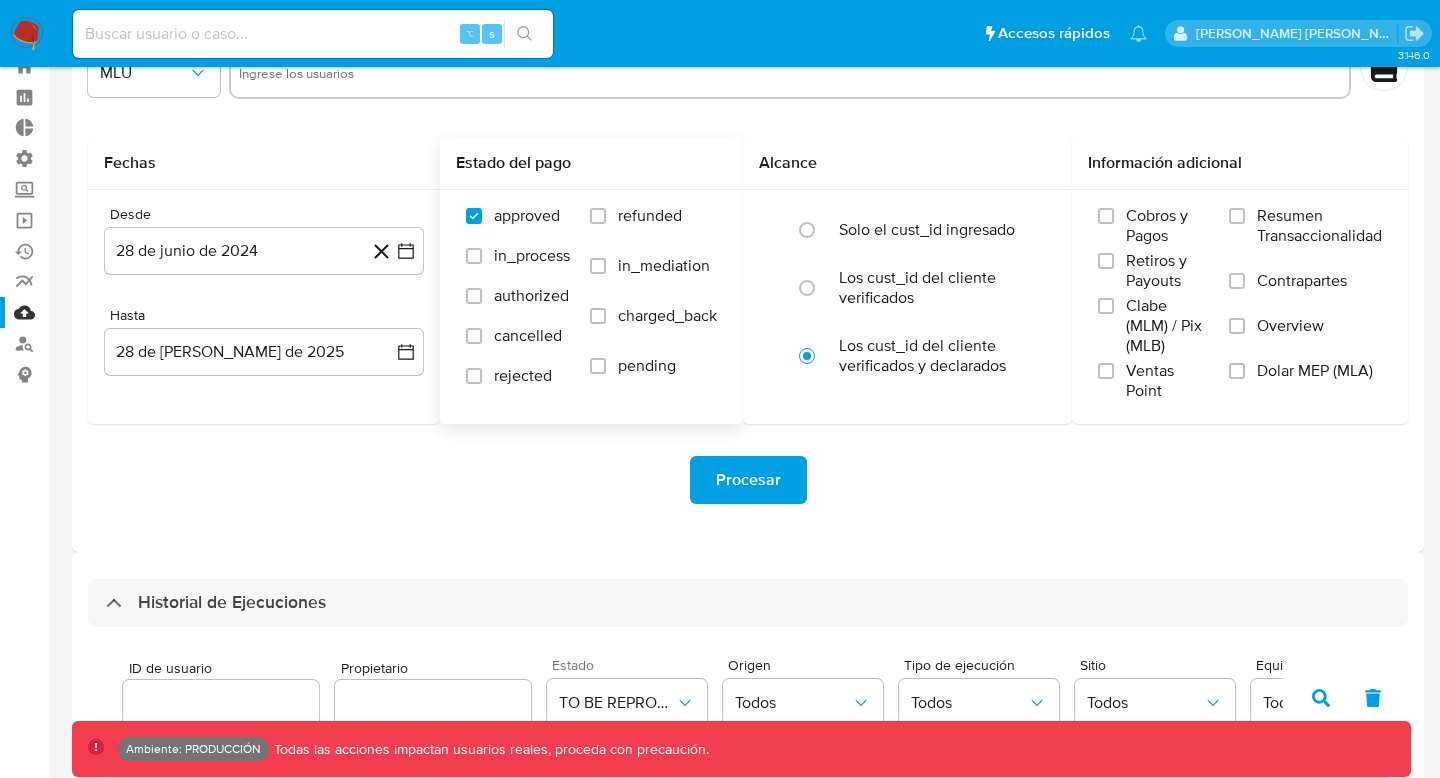 scroll, scrollTop: 0, scrollLeft: 0, axis: both 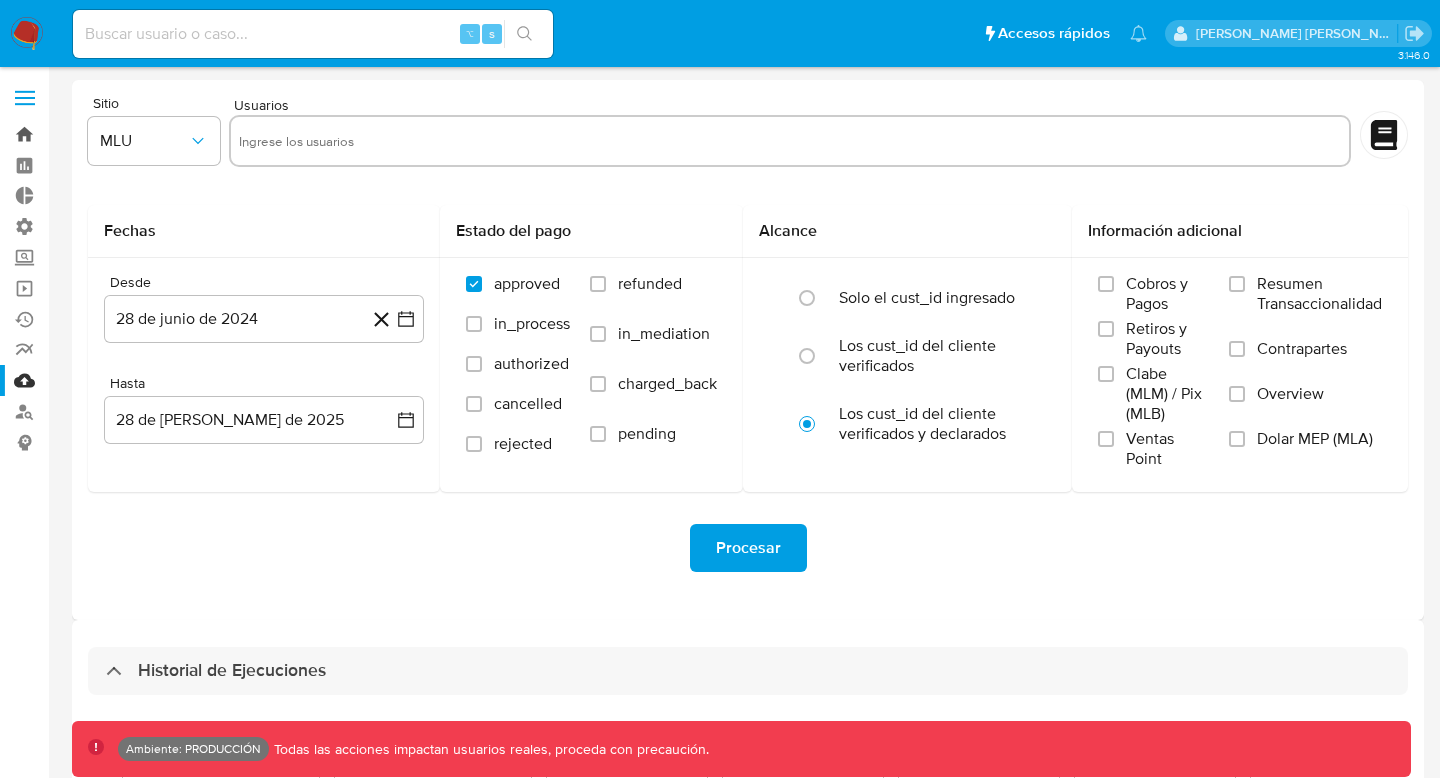 click on "Bandeja" at bounding box center [119, 134] 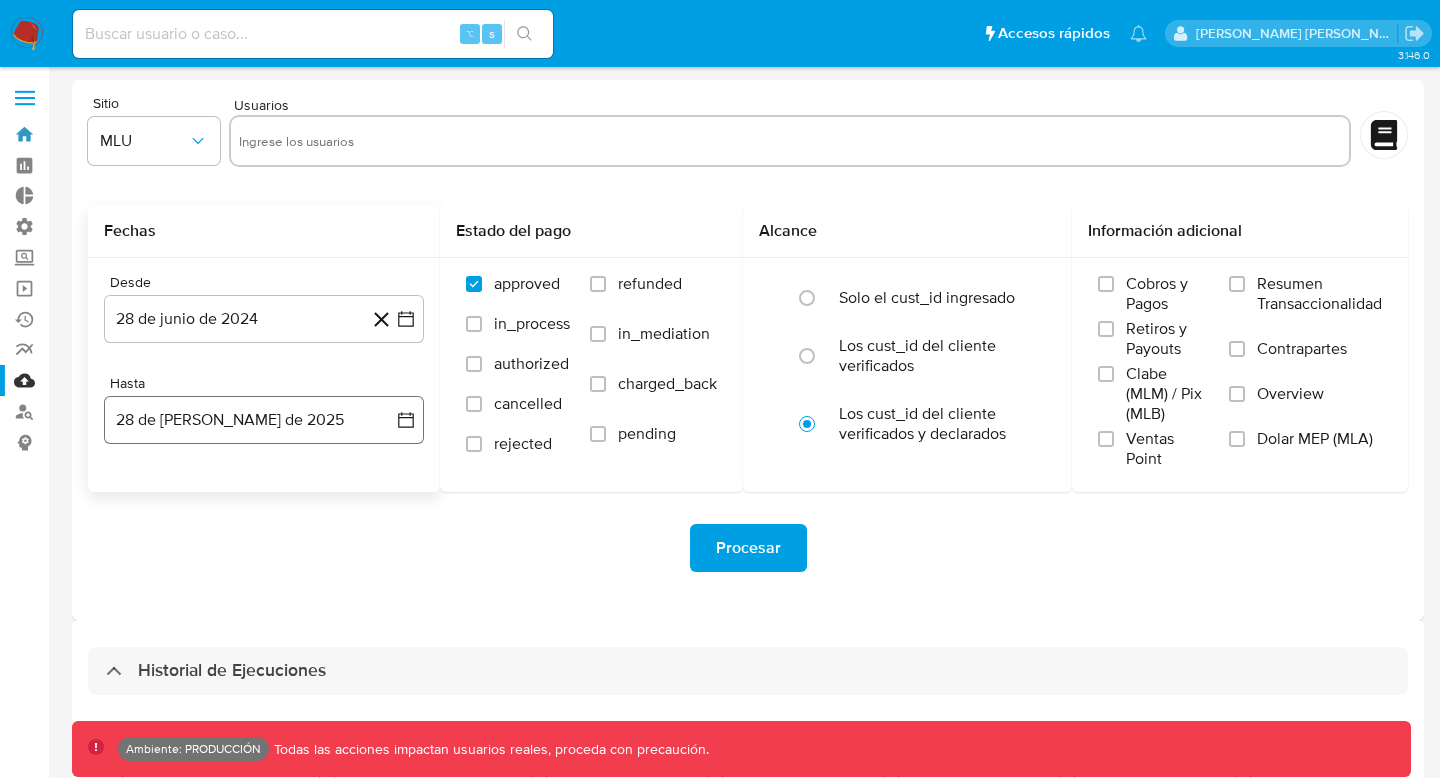 scroll, scrollTop: 85, scrollLeft: 0, axis: vertical 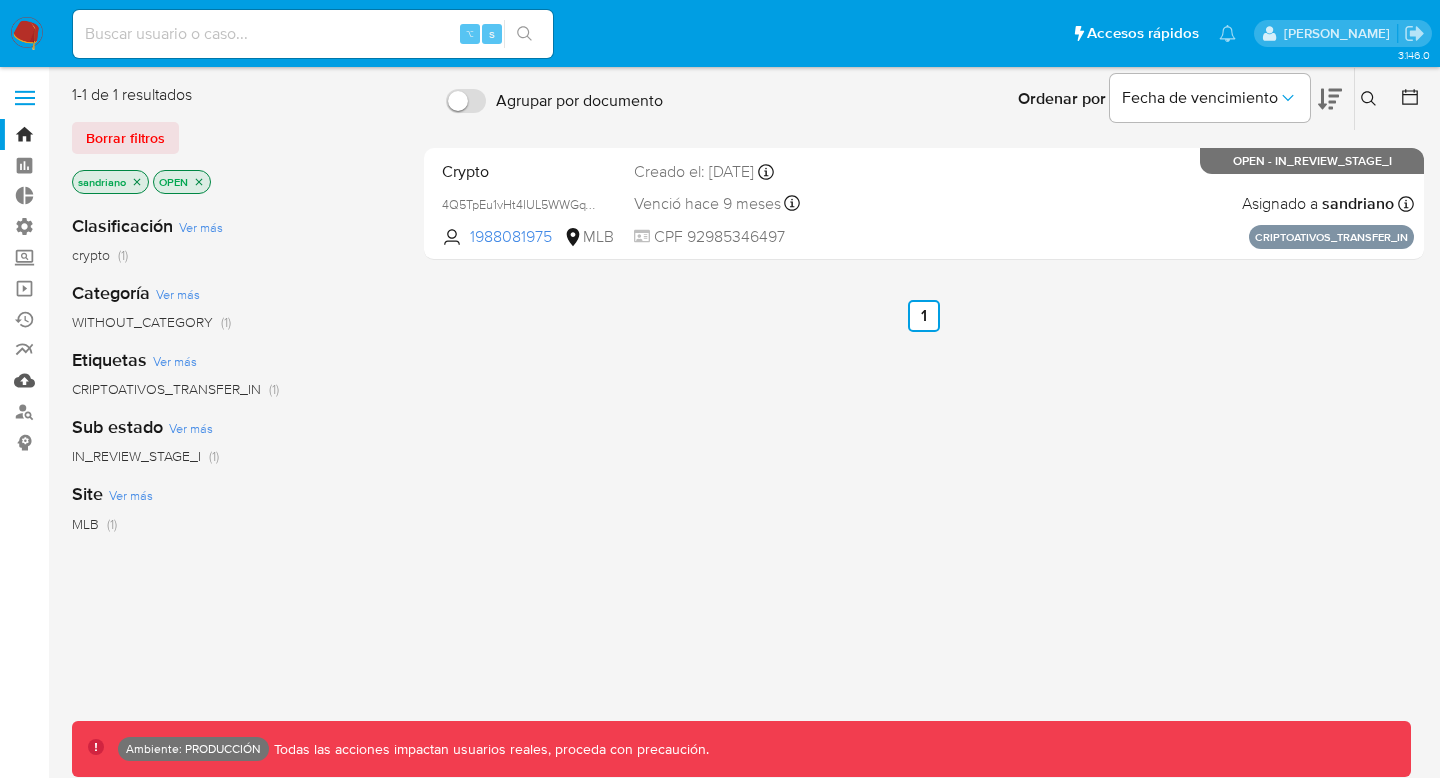 click on "Mulan" at bounding box center (119, 380) 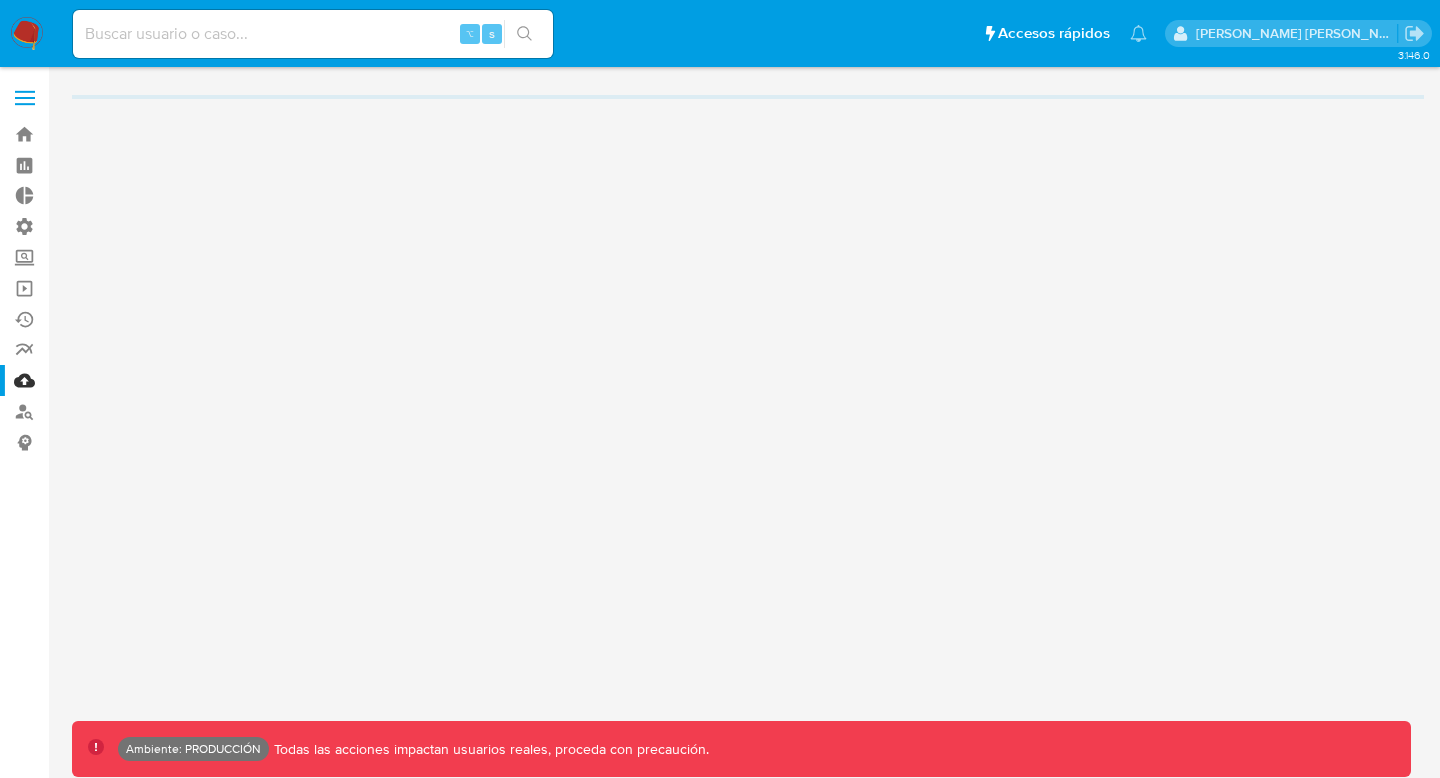 scroll, scrollTop: 0, scrollLeft: 0, axis: both 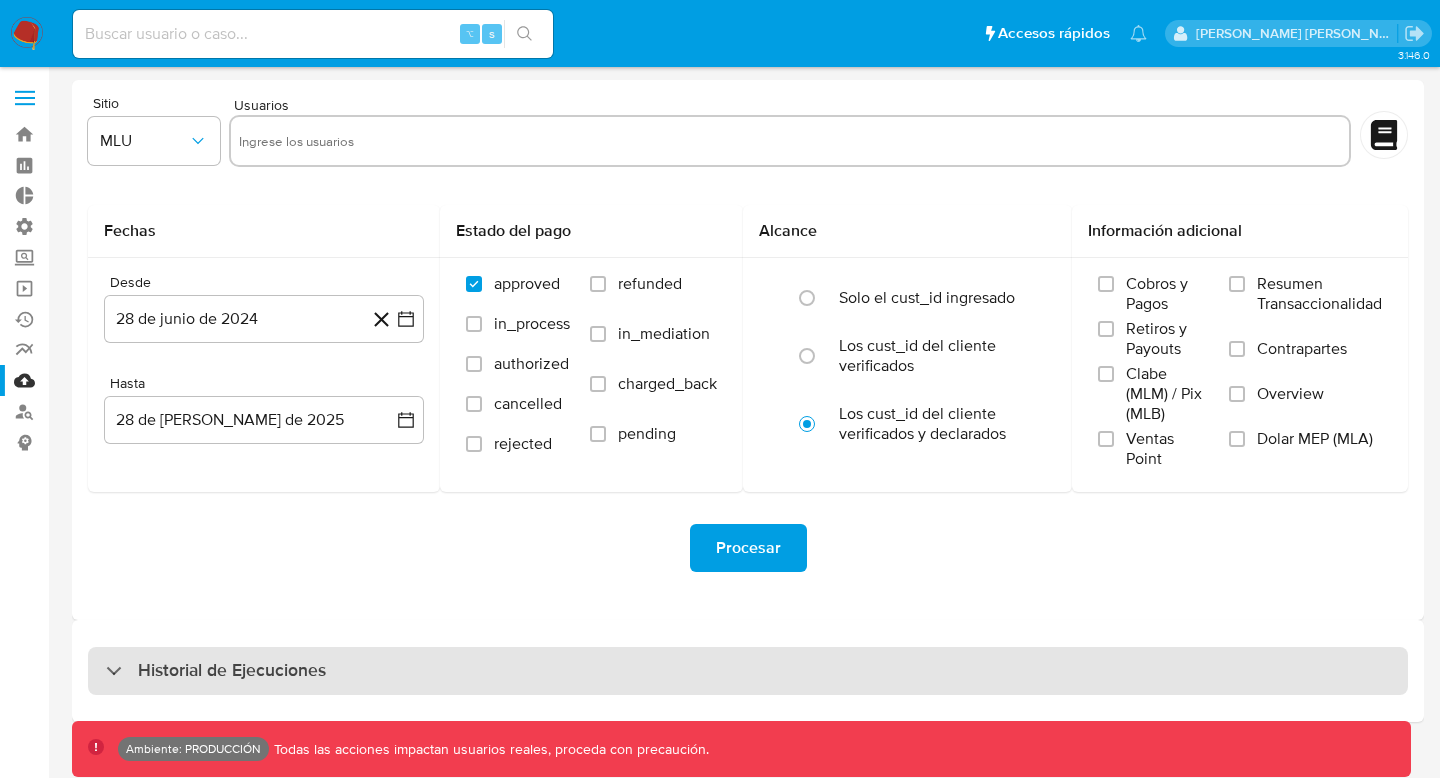 click on "Historial de Ejecuciones" at bounding box center (748, 671) 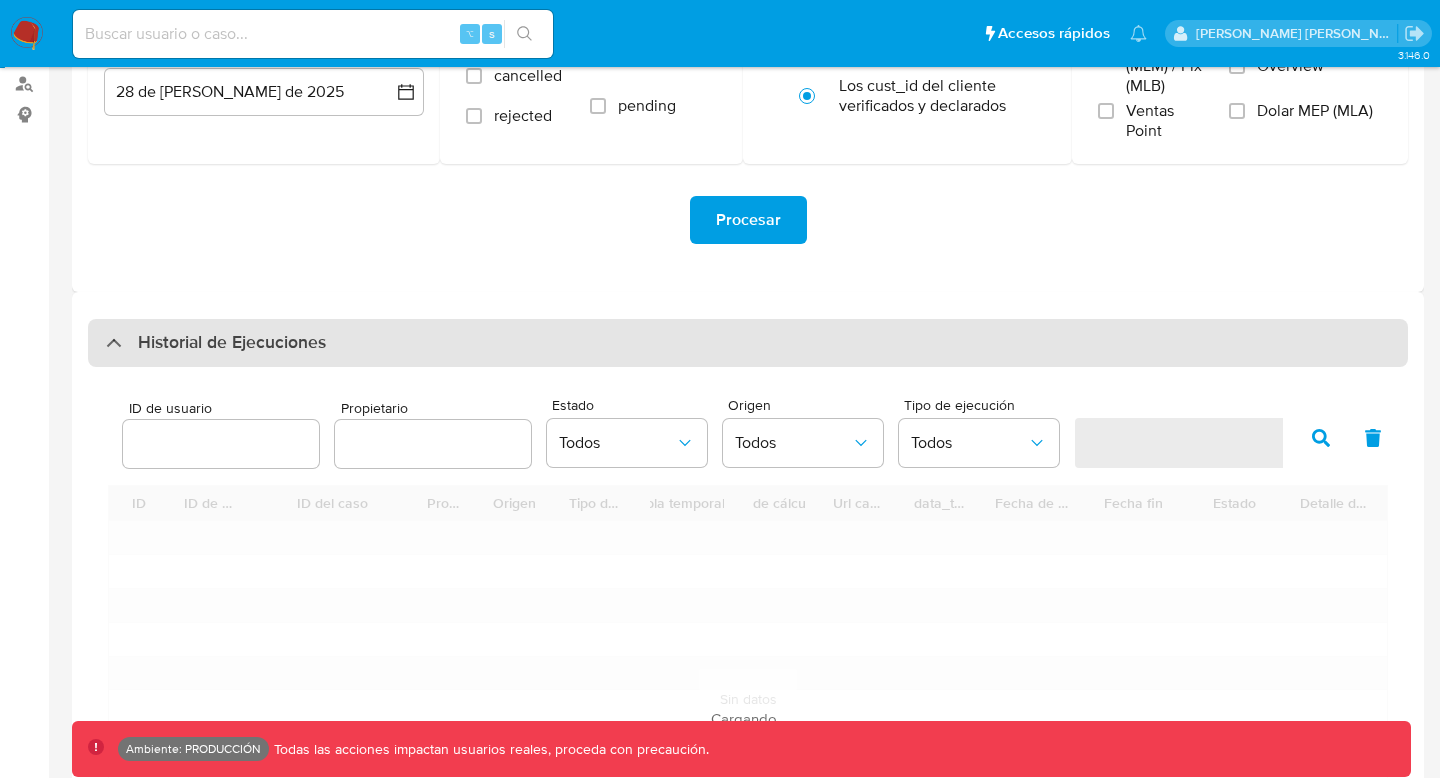scroll, scrollTop: 524, scrollLeft: 0, axis: vertical 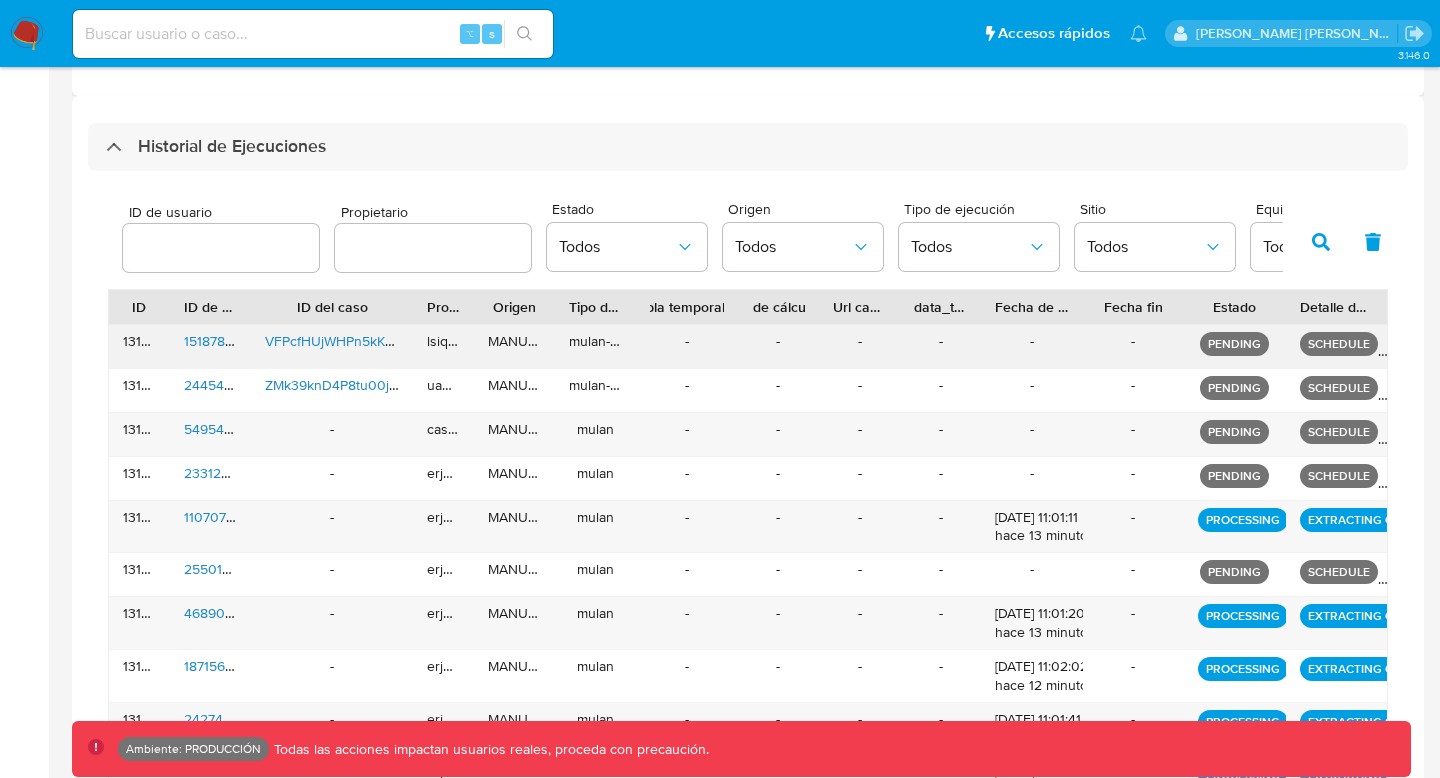 click on "1518783421" at bounding box center (219, 341) 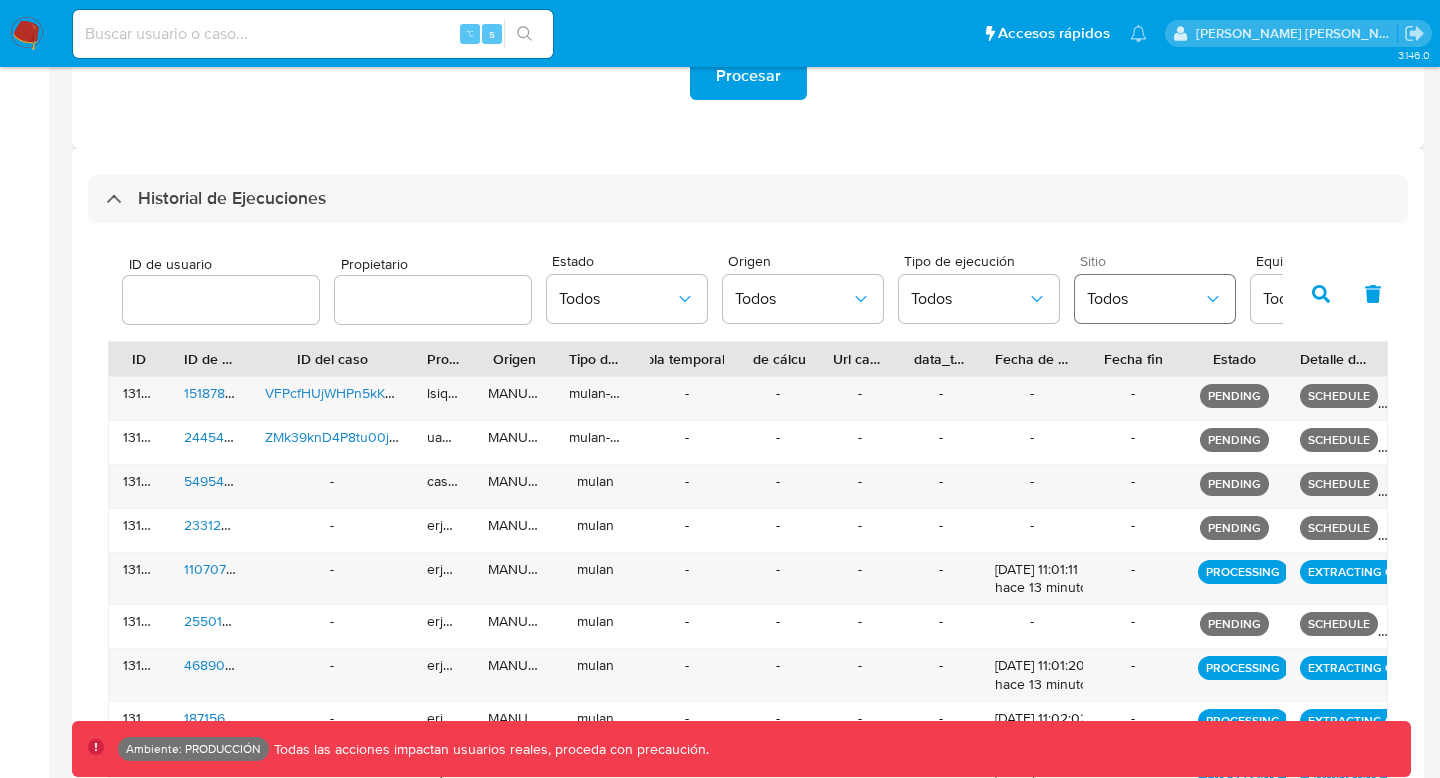 scroll, scrollTop: 458, scrollLeft: 0, axis: vertical 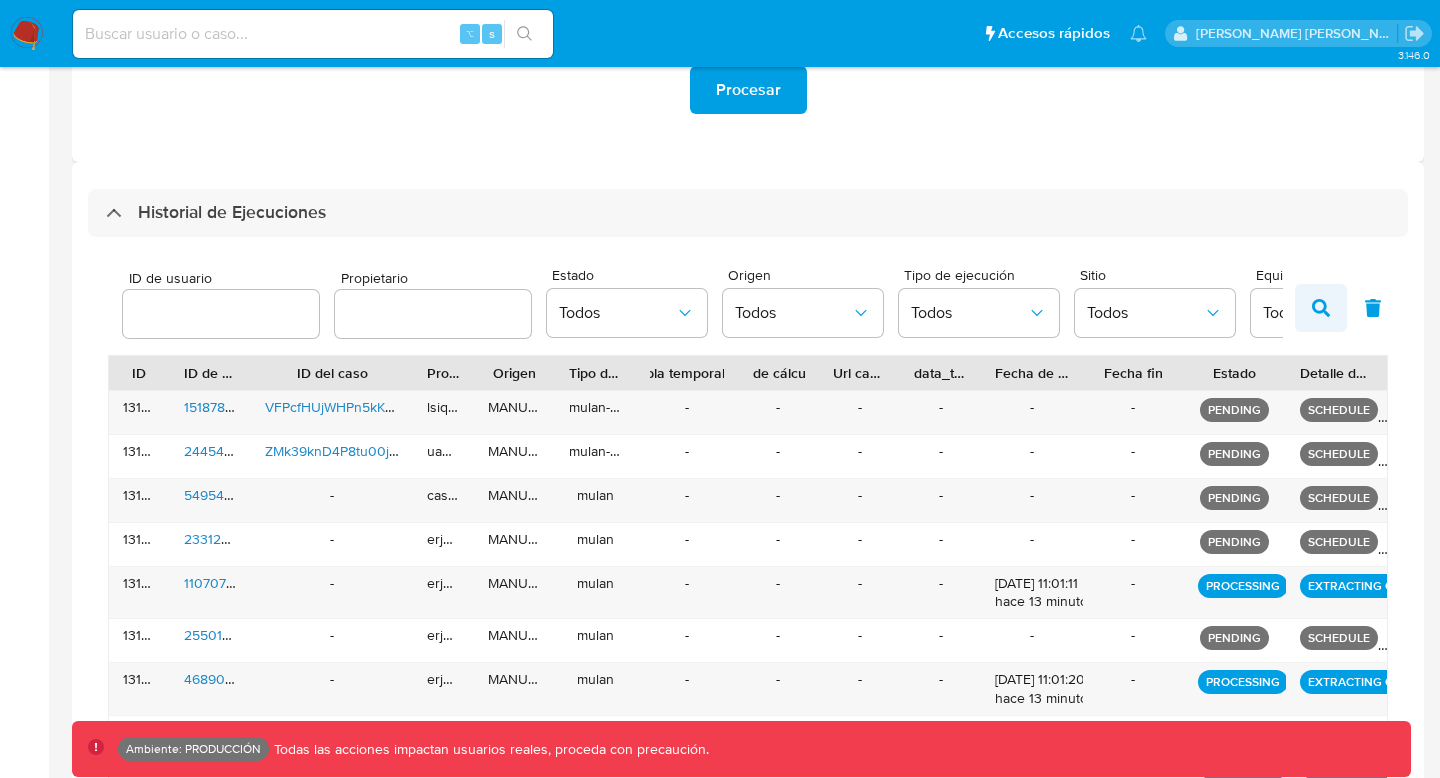 click 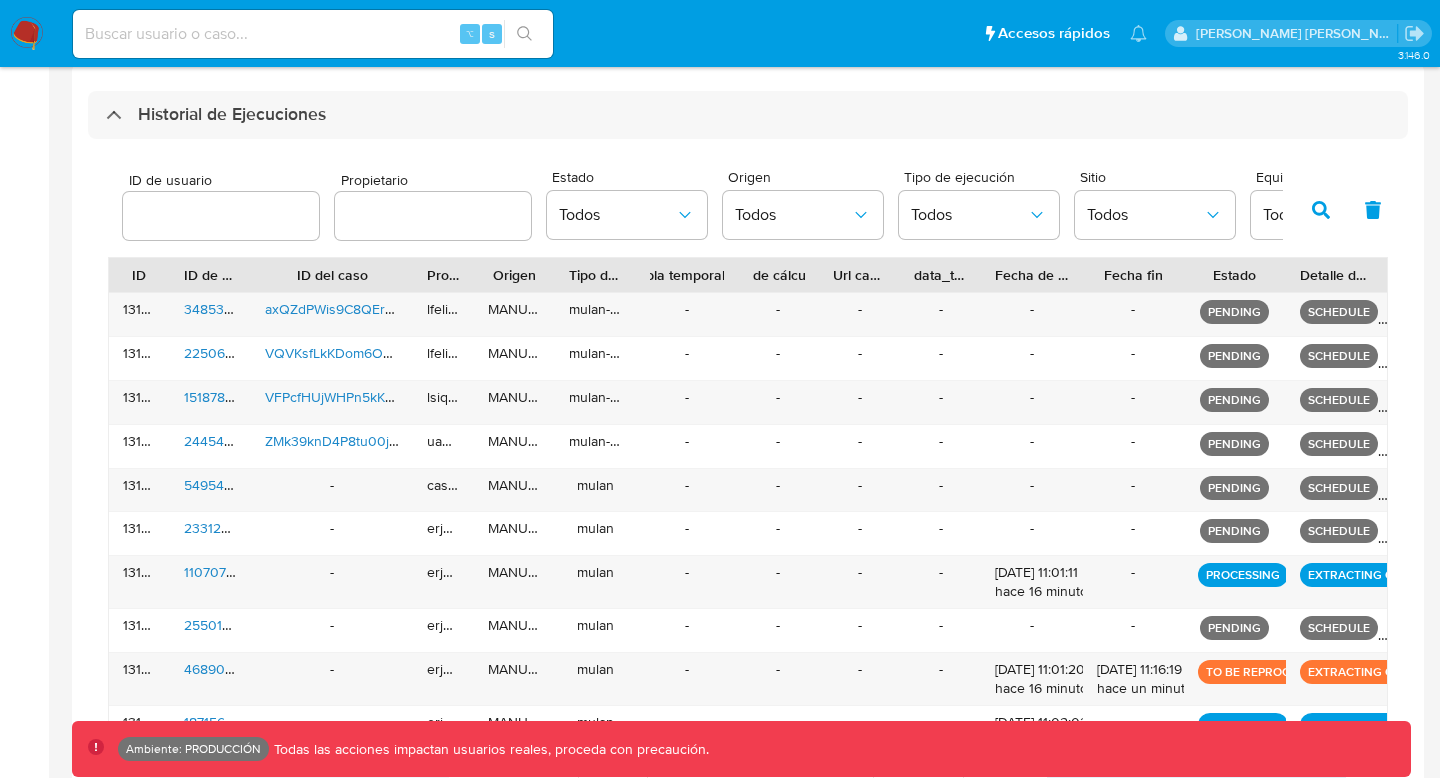 scroll, scrollTop: 651, scrollLeft: 0, axis: vertical 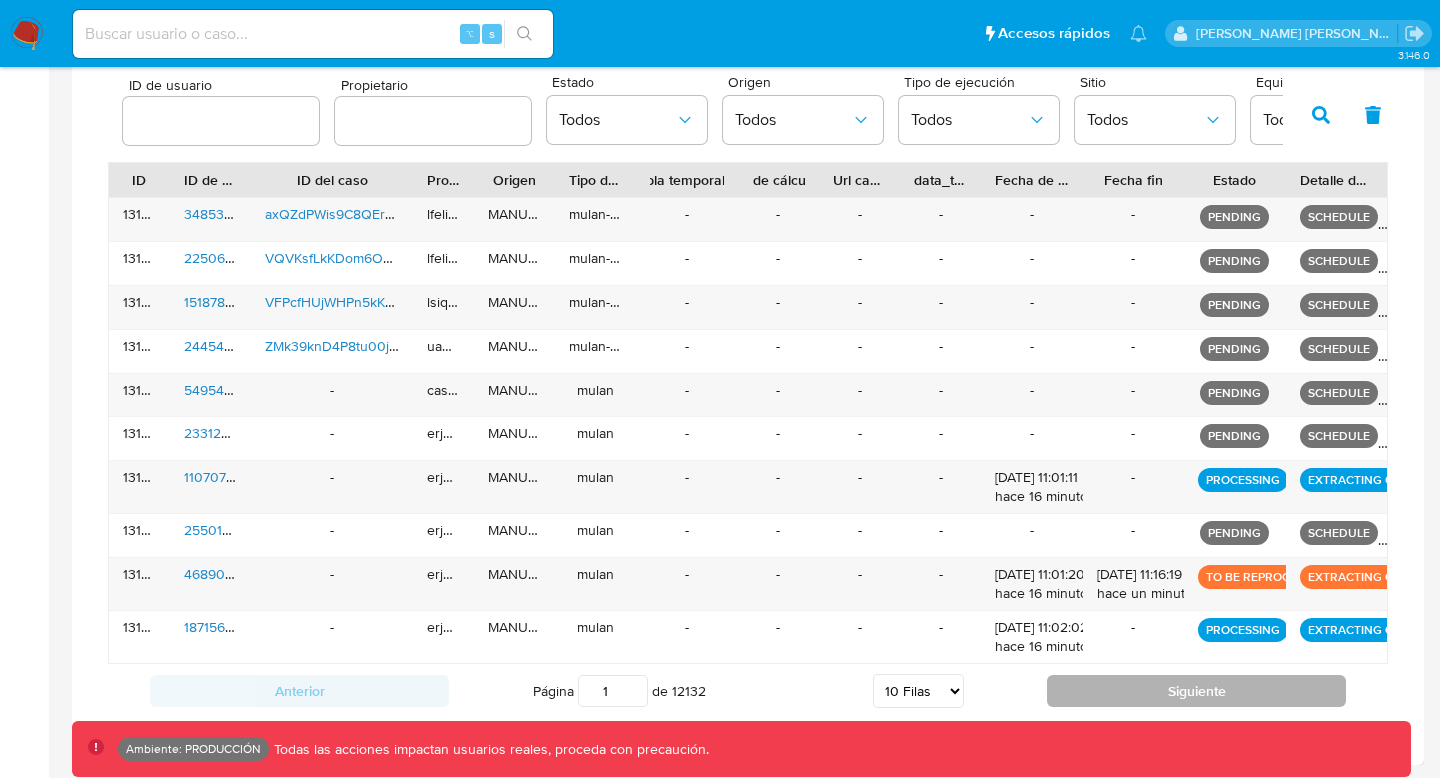 click on "Siguiente" at bounding box center (1196, 691) 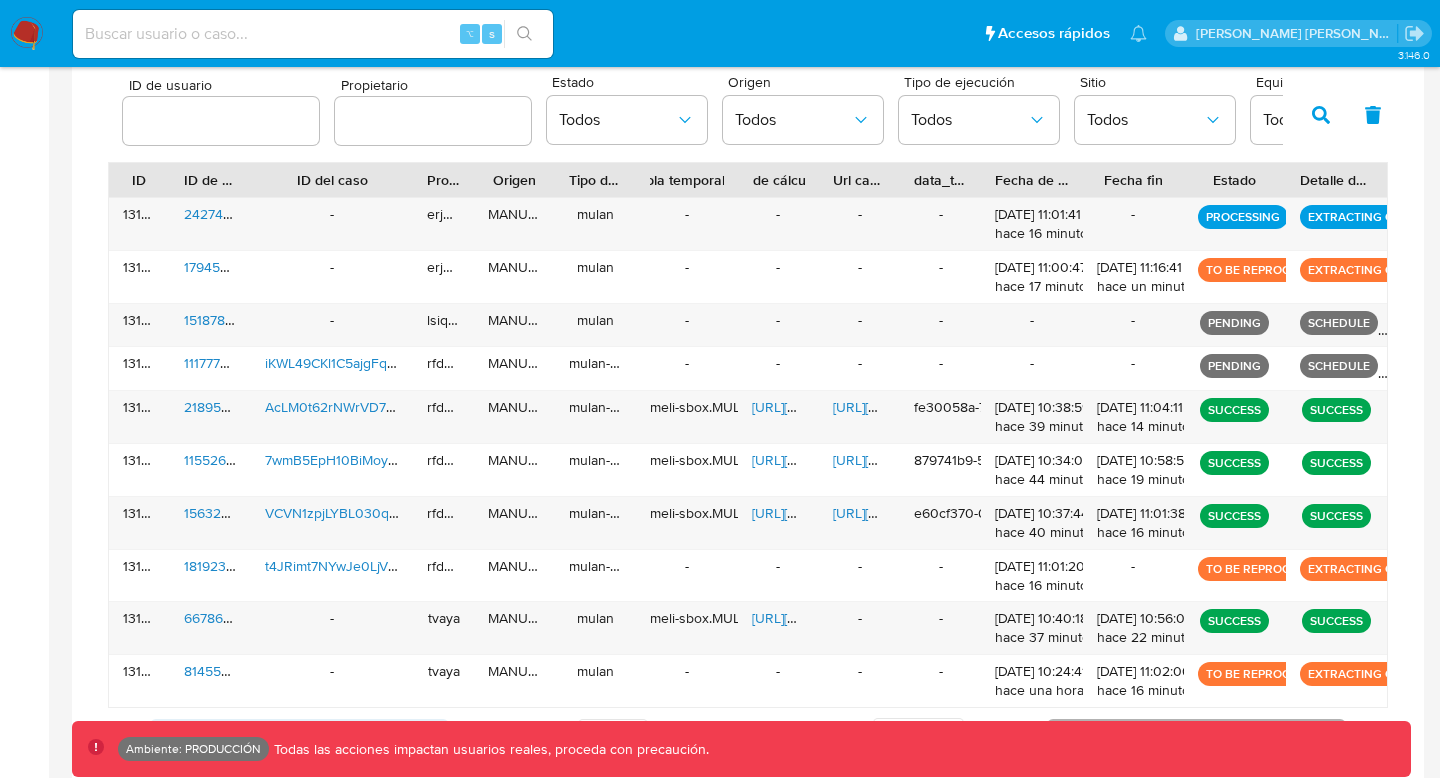 scroll, scrollTop: 695, scrollLeft: 0, axis: vertical 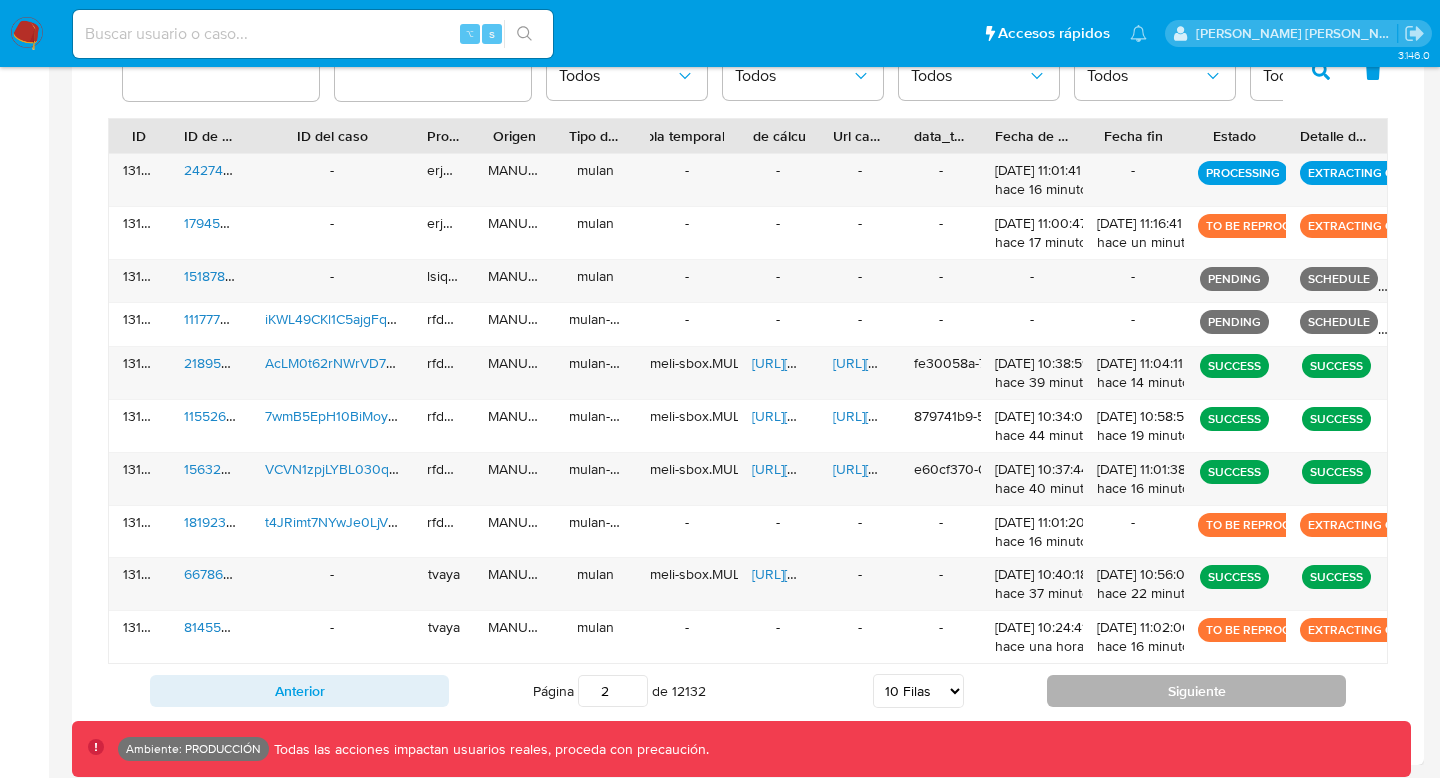 click on "Siguiente" at bounding box center [1196, 691] 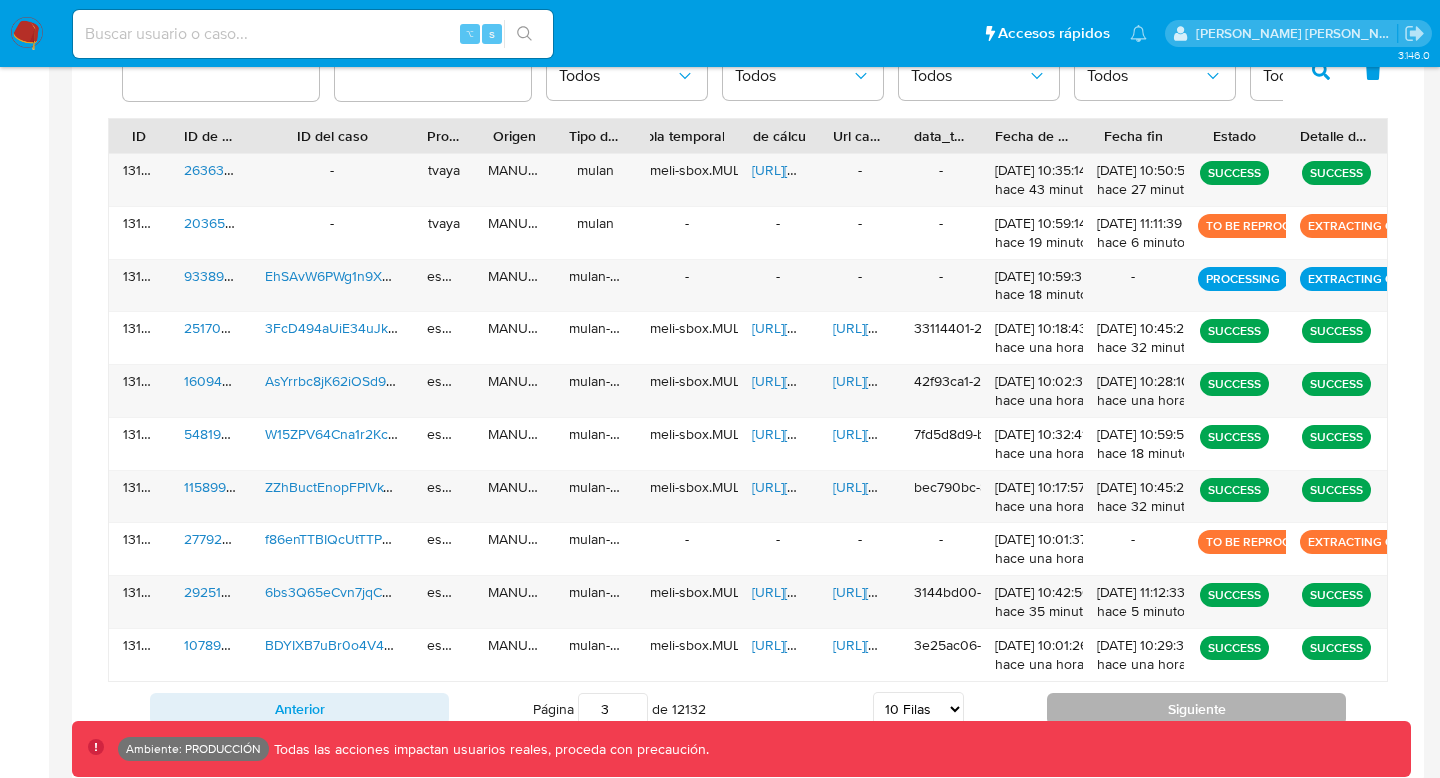 click on "Siguiente" at bounding box center (1196, 709) 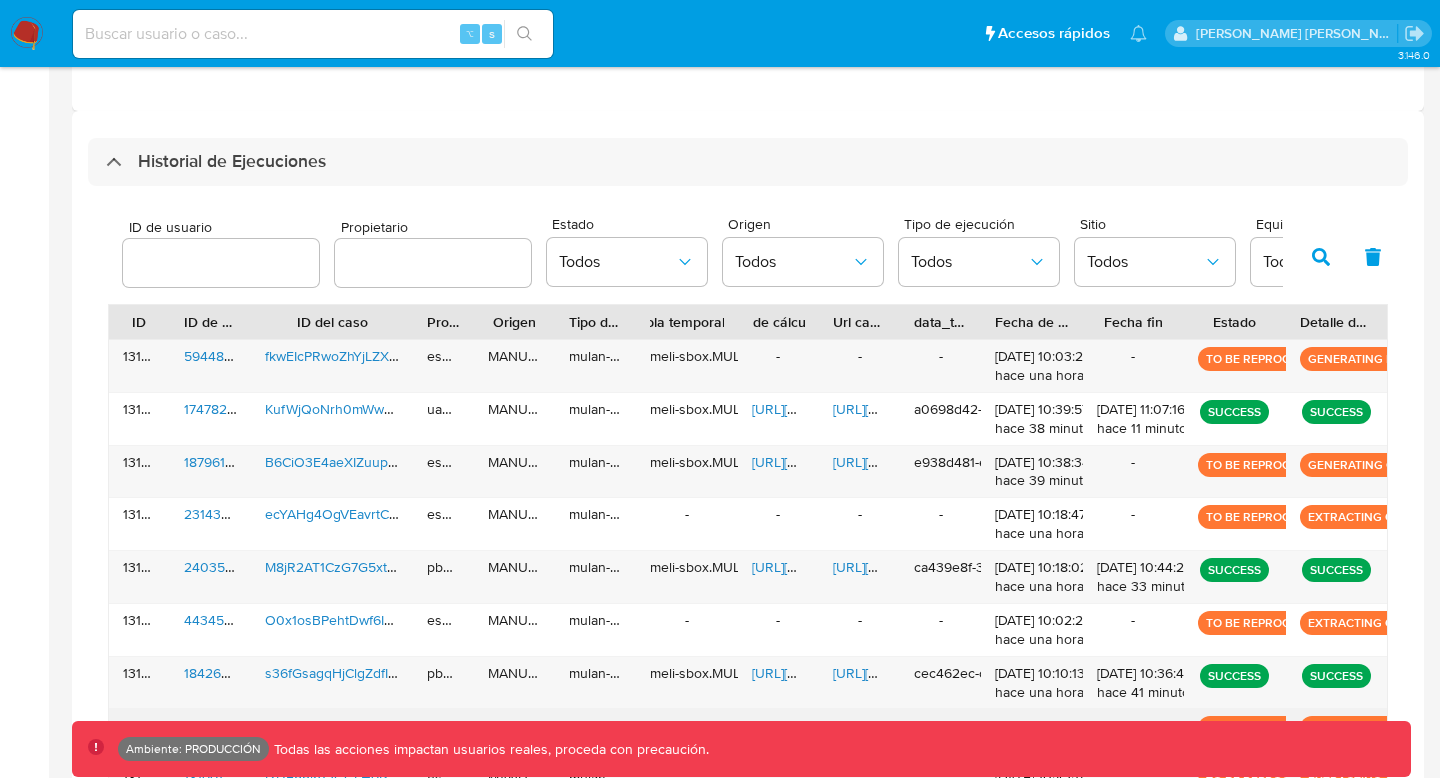 scroll, scrollTop: 172, scrollLeft: 0, axis: vertical 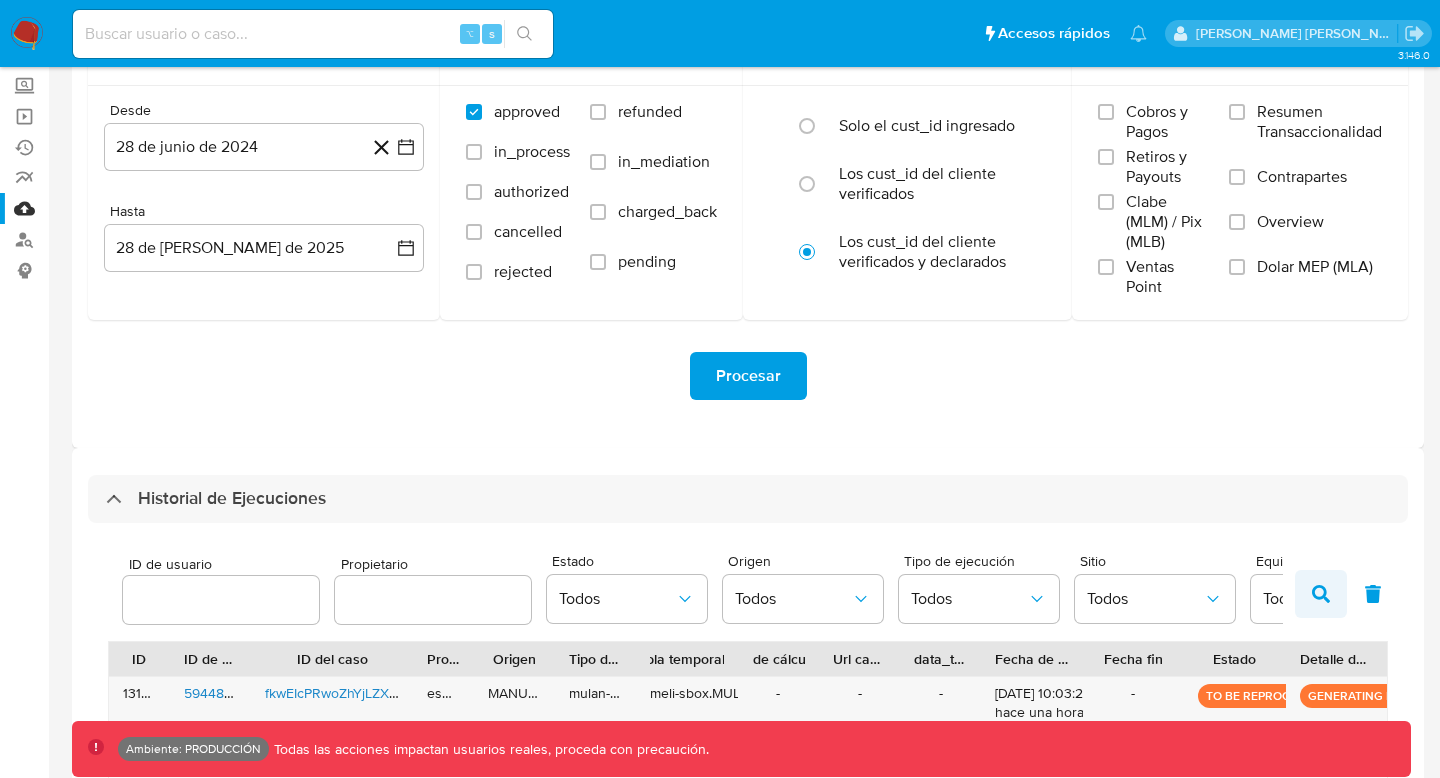 click 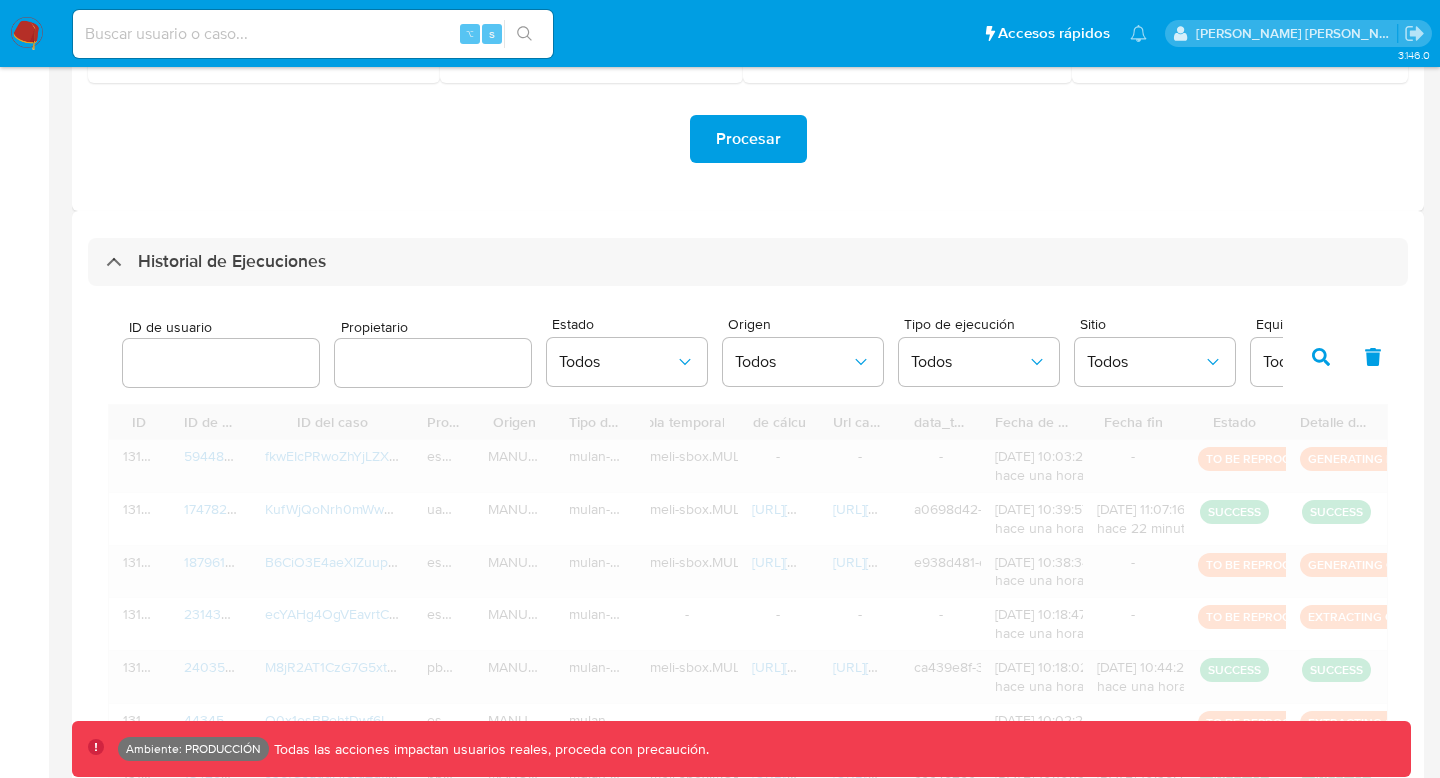scroll, scrollTop: 713, scrollLeft: 0, axis: vertical 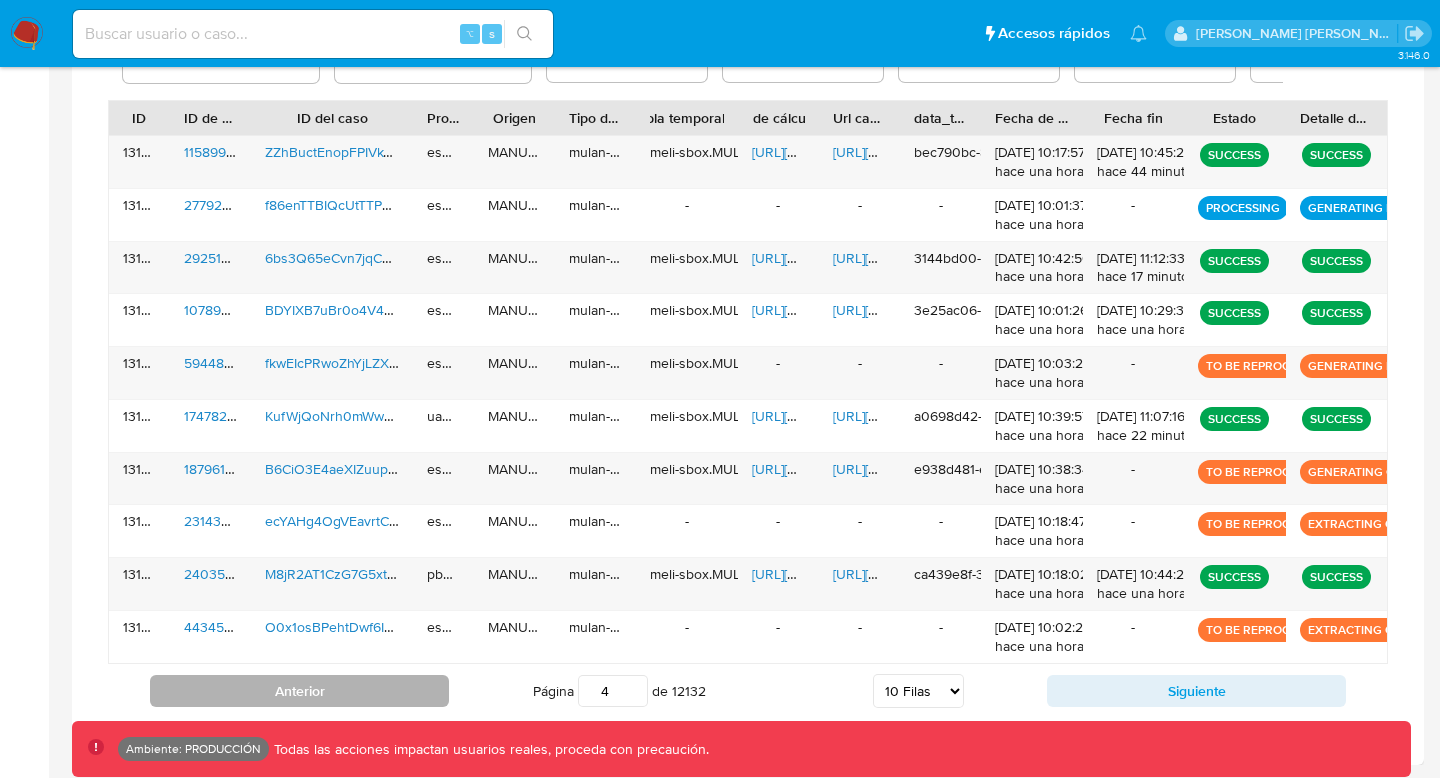 click on "Anterior" at bounding box center [299, 691] 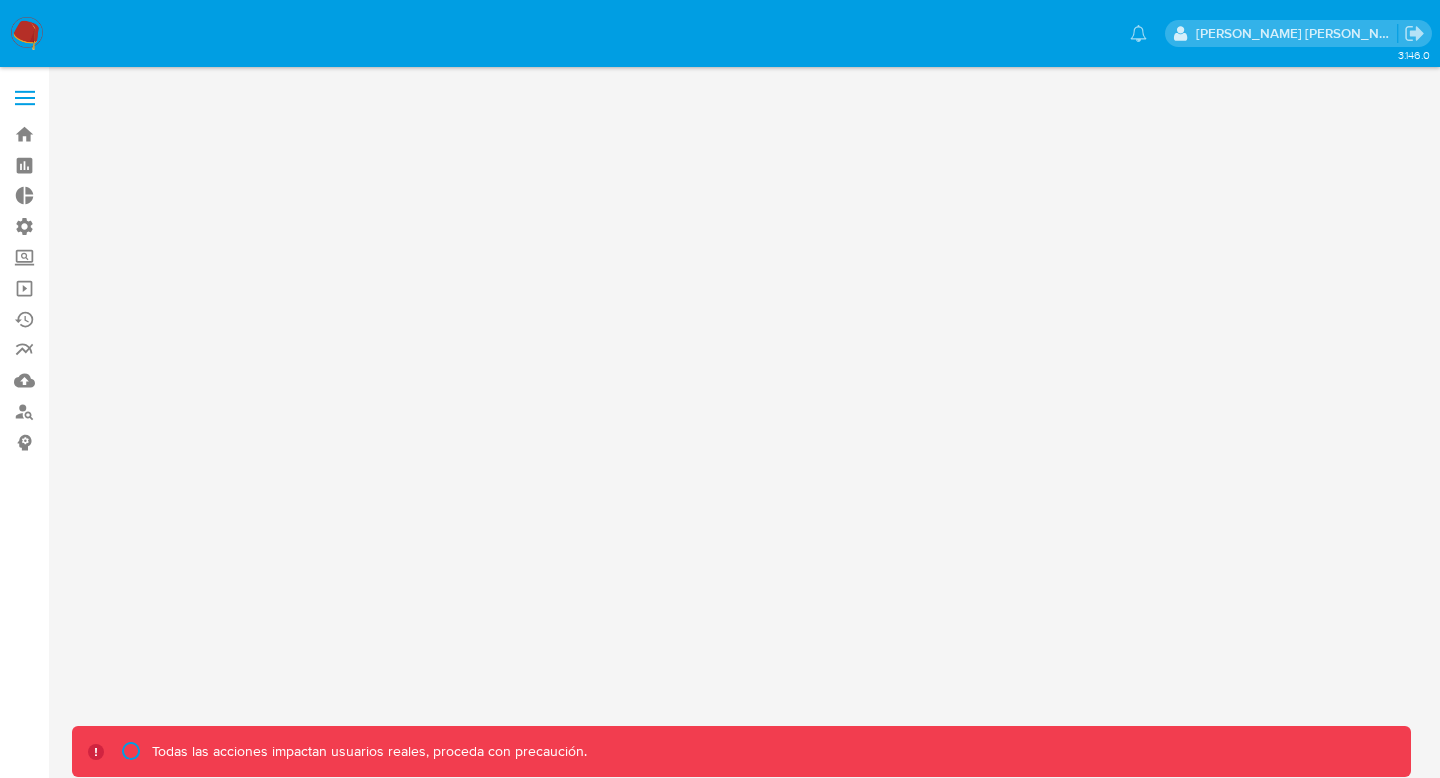 scroll, scrollTop: 0, scrollLeft: 0, axis: both 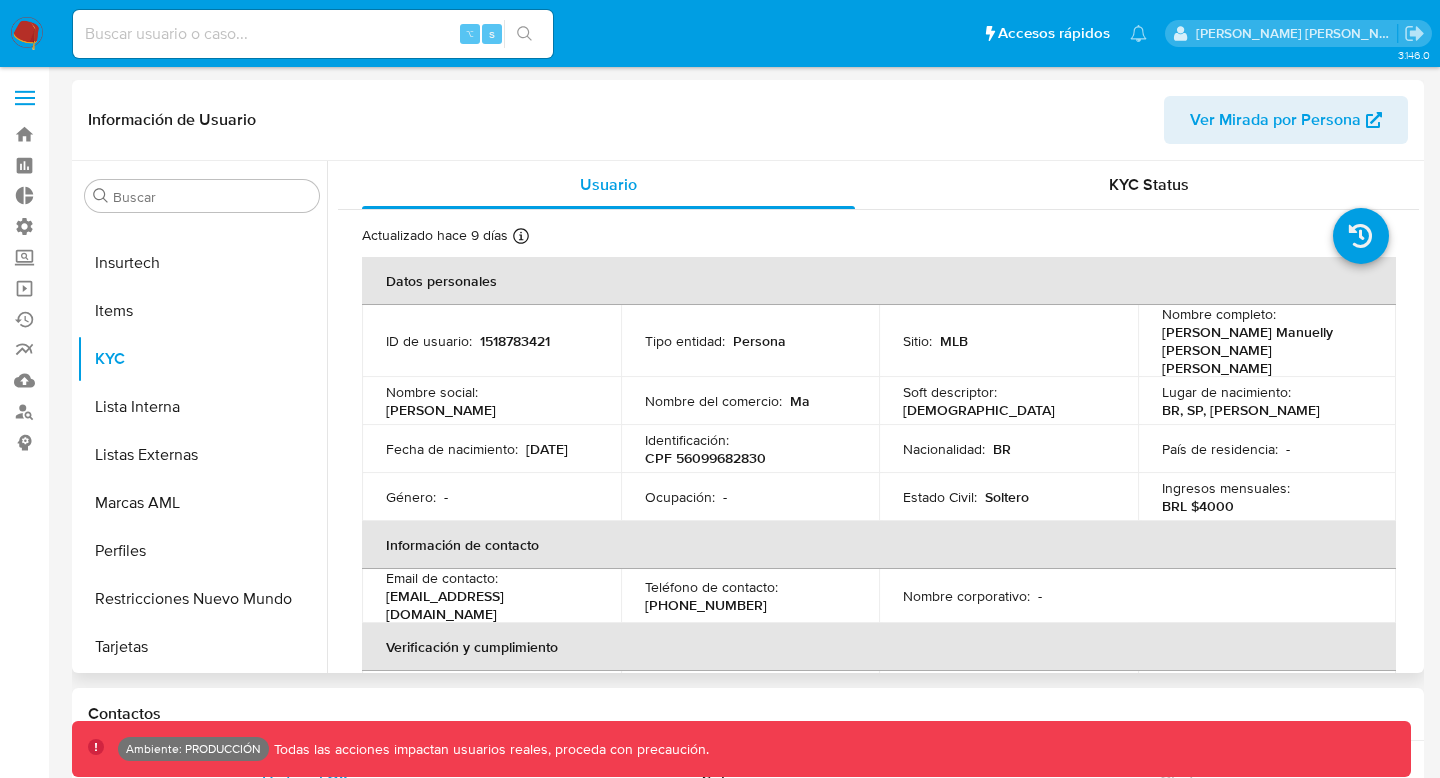 select on "10" 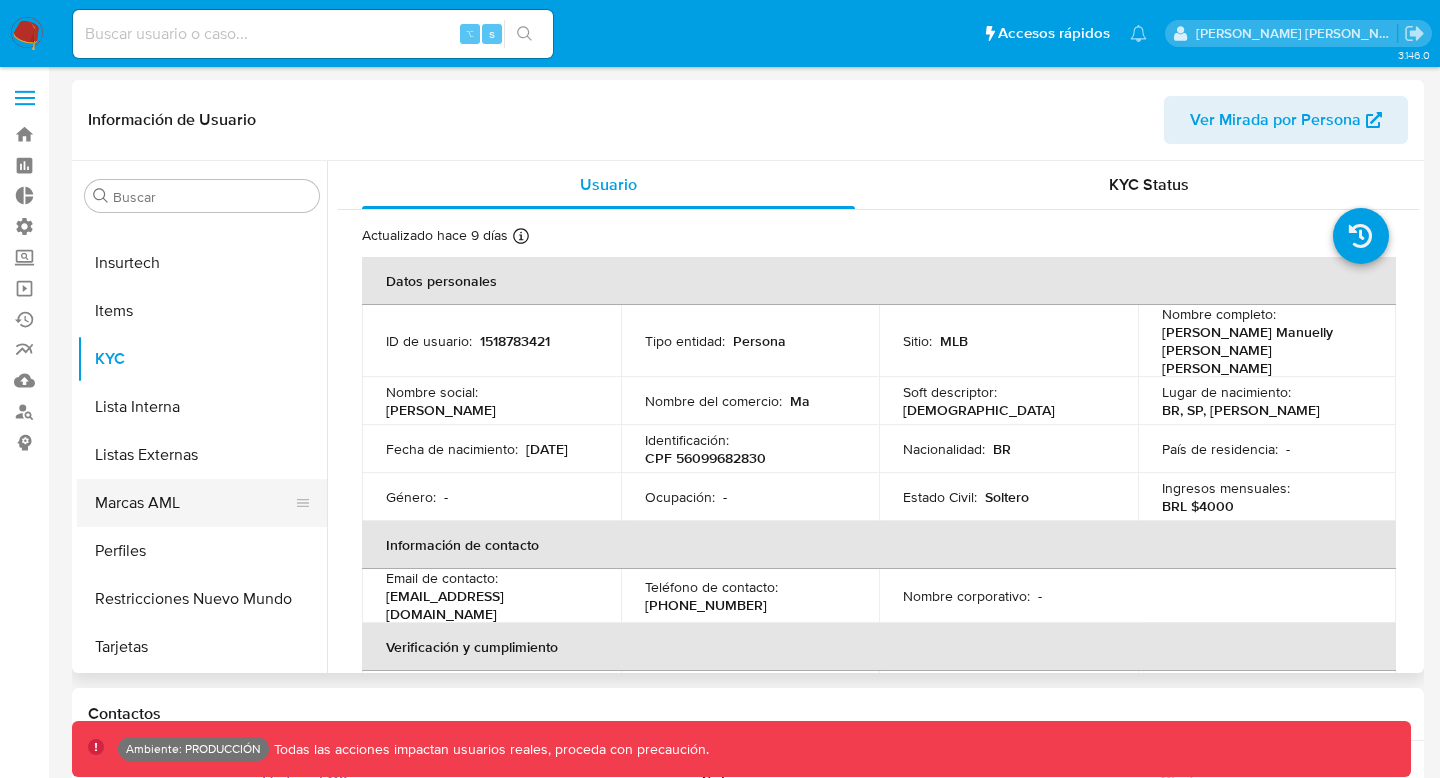 click on "Marcas AML" at bounding box center [194, 503] 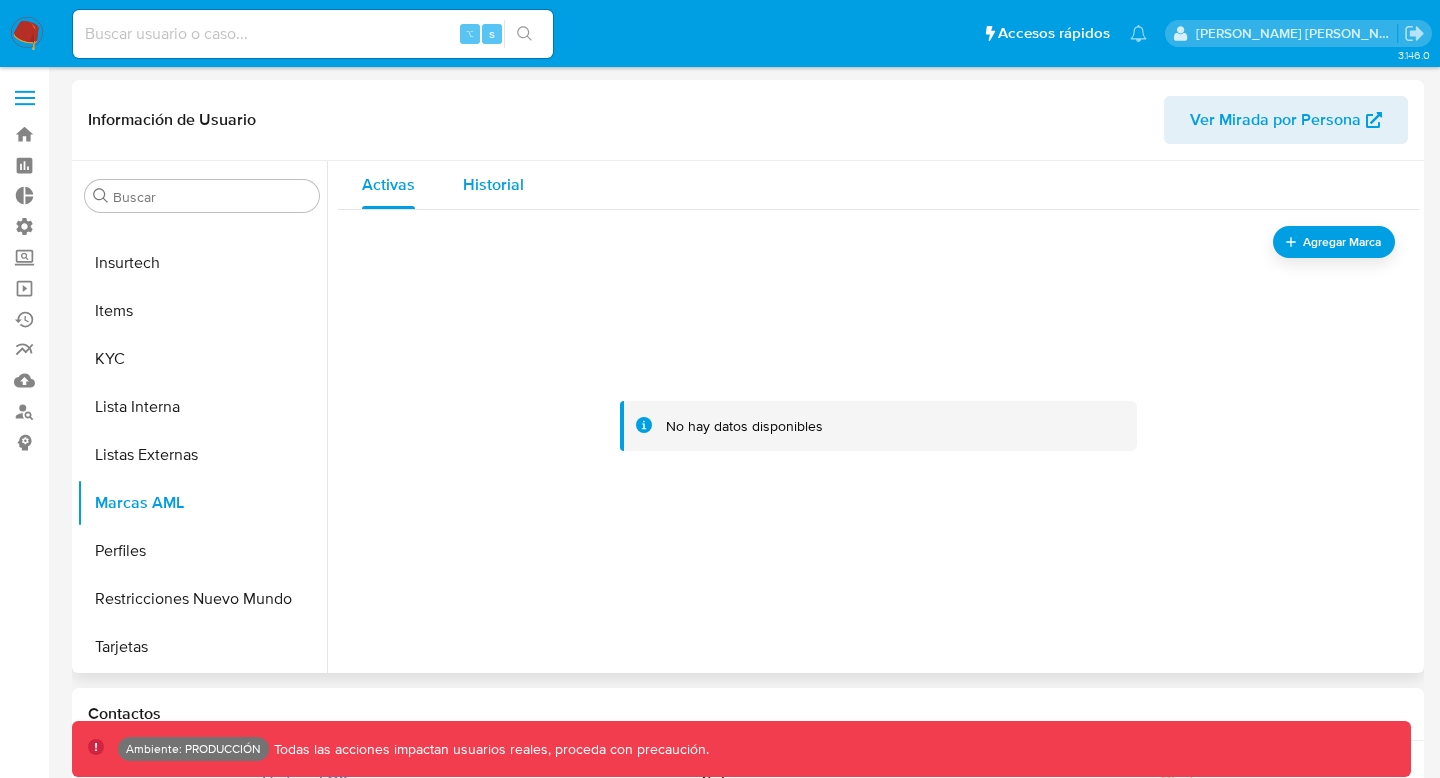 click on "Historial" at bounding box center (493, 184) 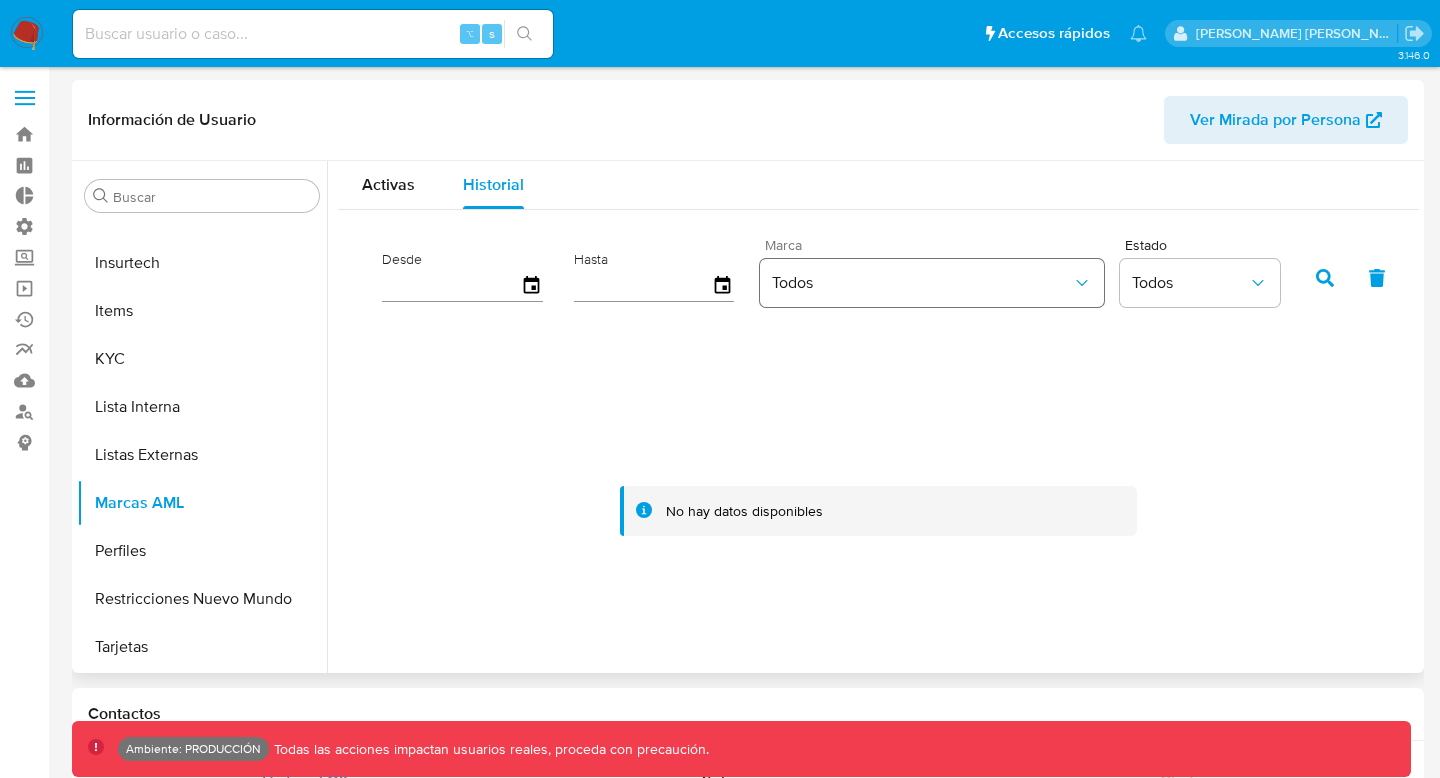 click on "Todos" at bounding box center (922, 283) 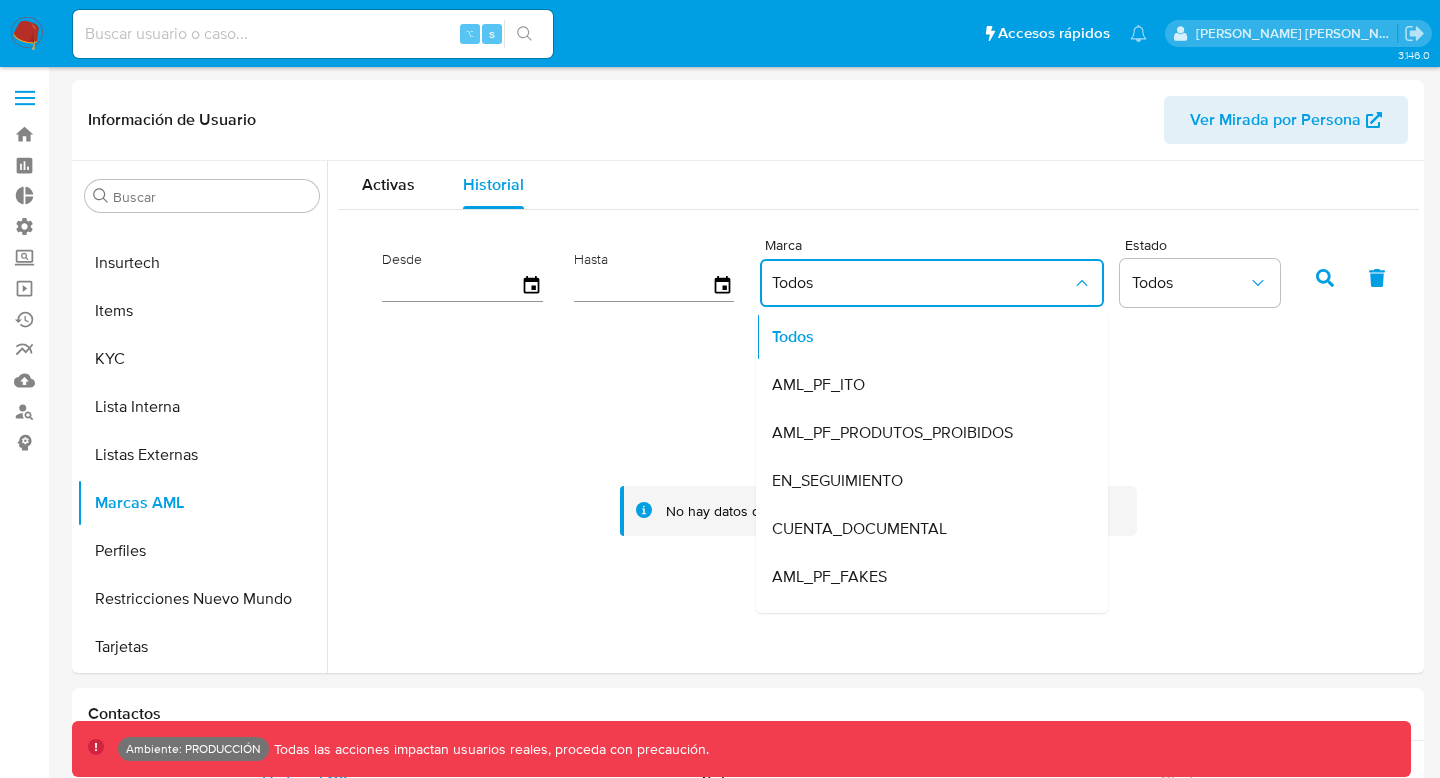 click on "⌥ s" at bounding box center (313, 34) 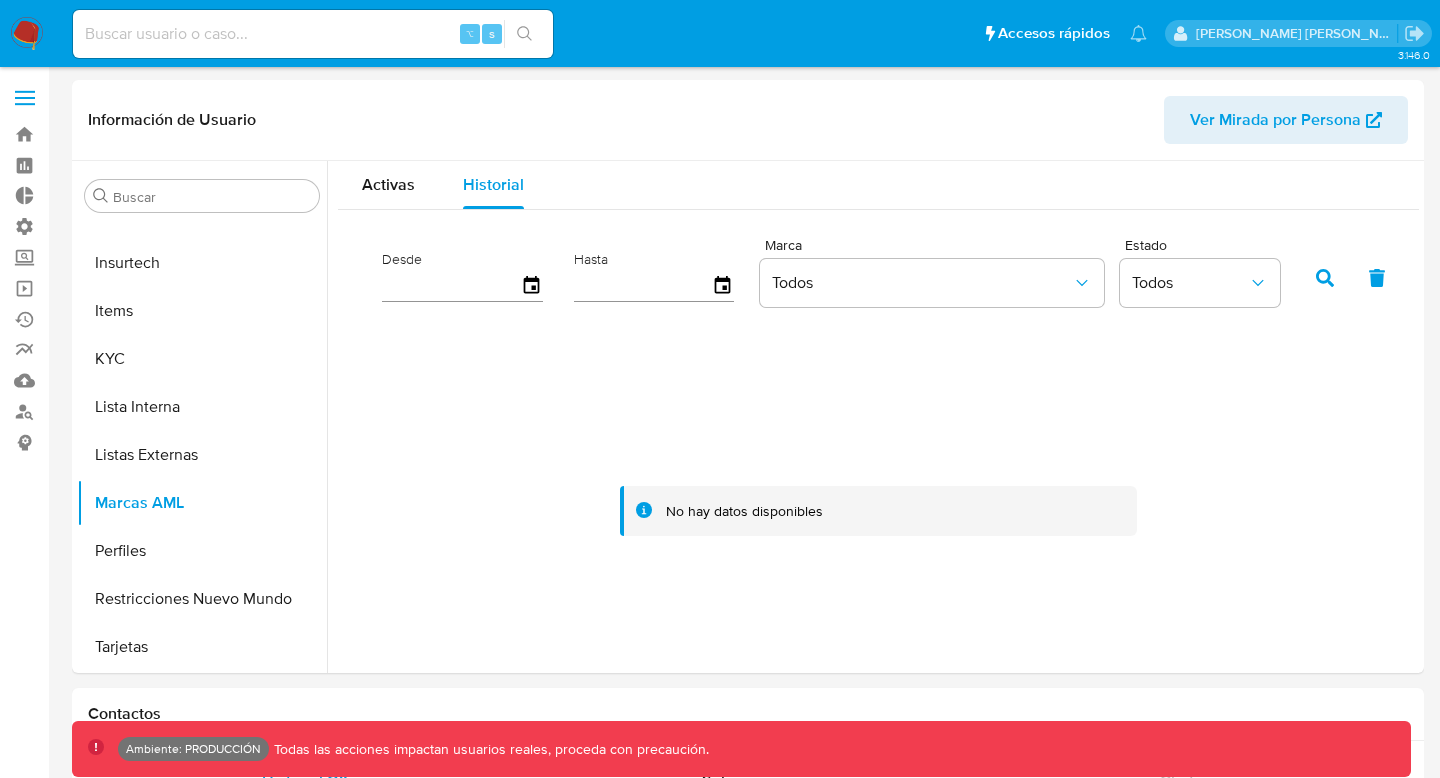 click at bounding box center [313, 34] 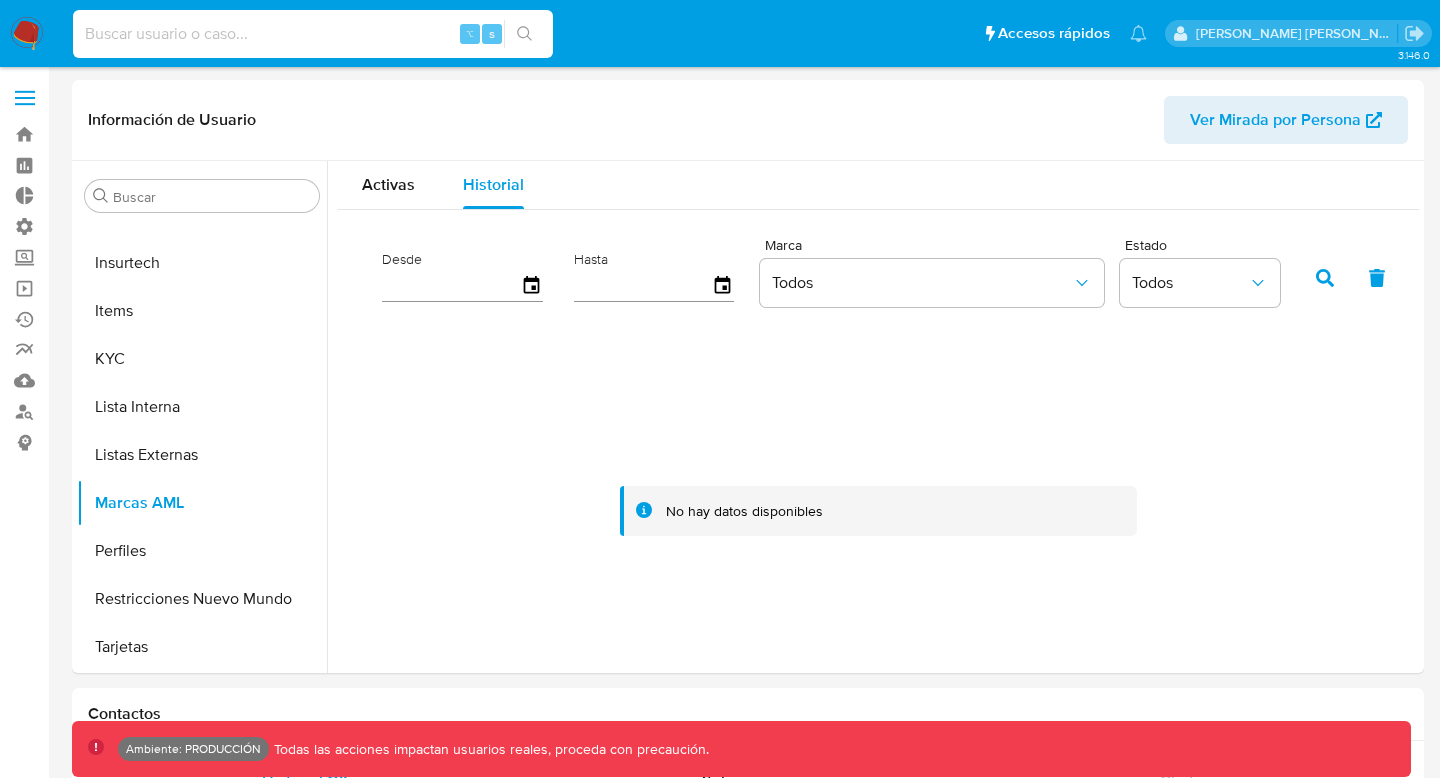 paste on "299411289" 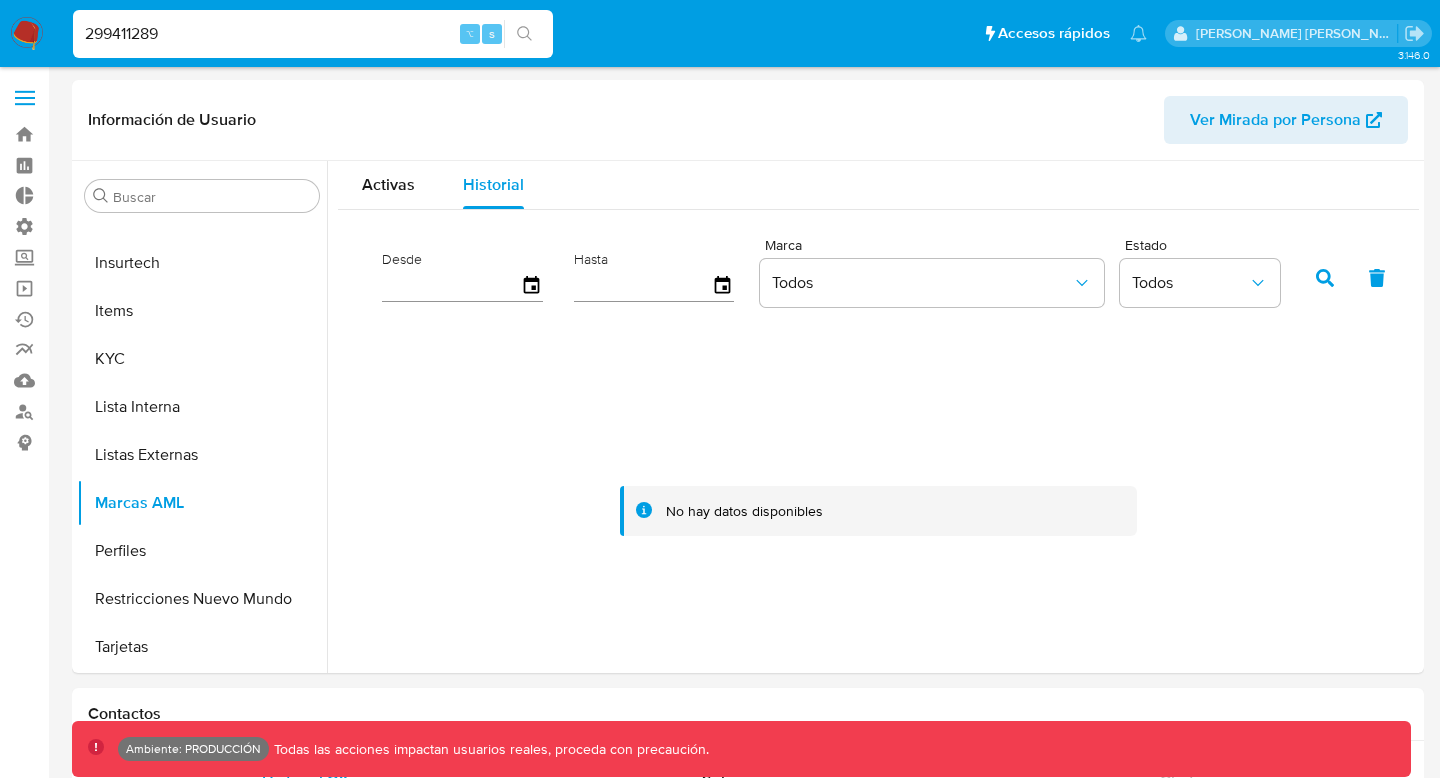 type on "299411289" 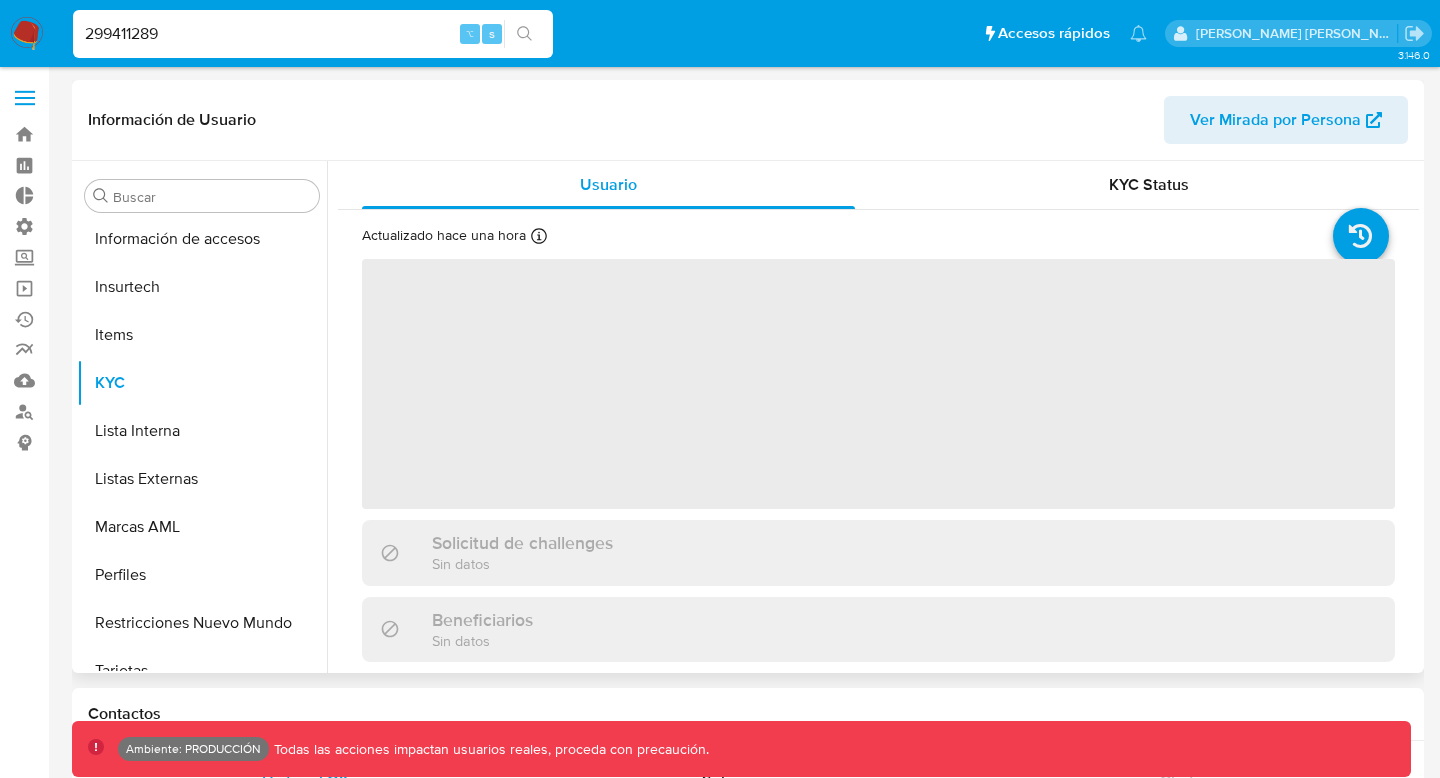 scroll, scrollTop: 797, scrollLeft: 0, axis: vertical 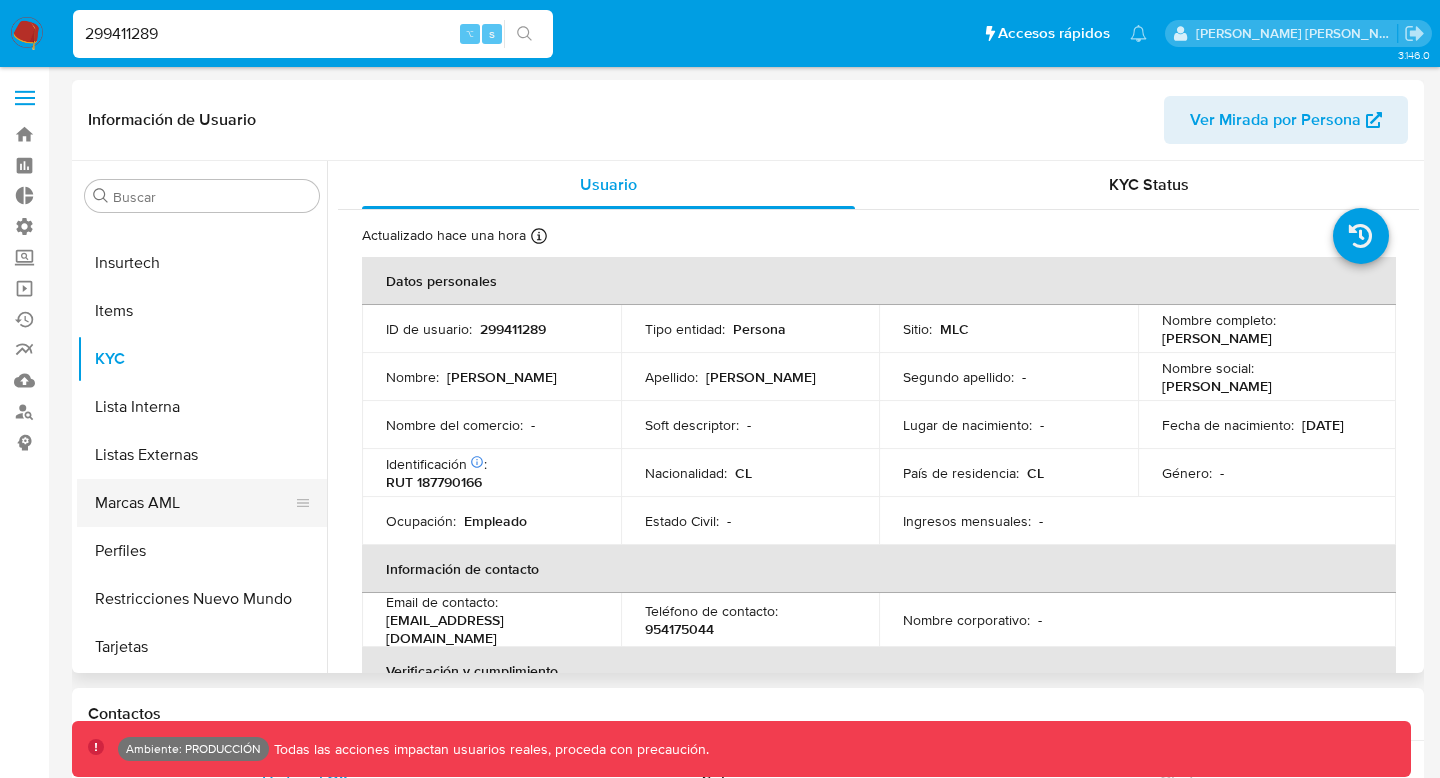 select on "10" 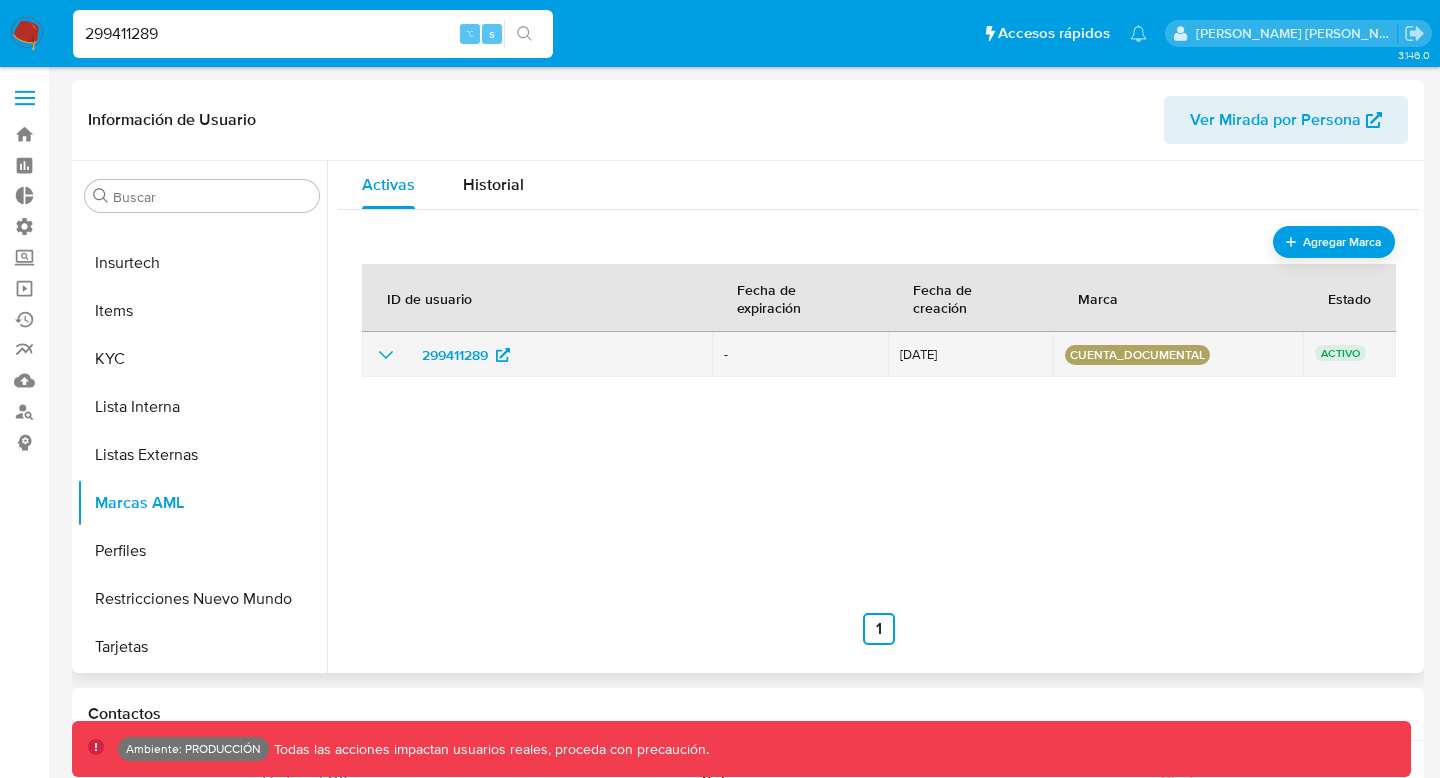 click 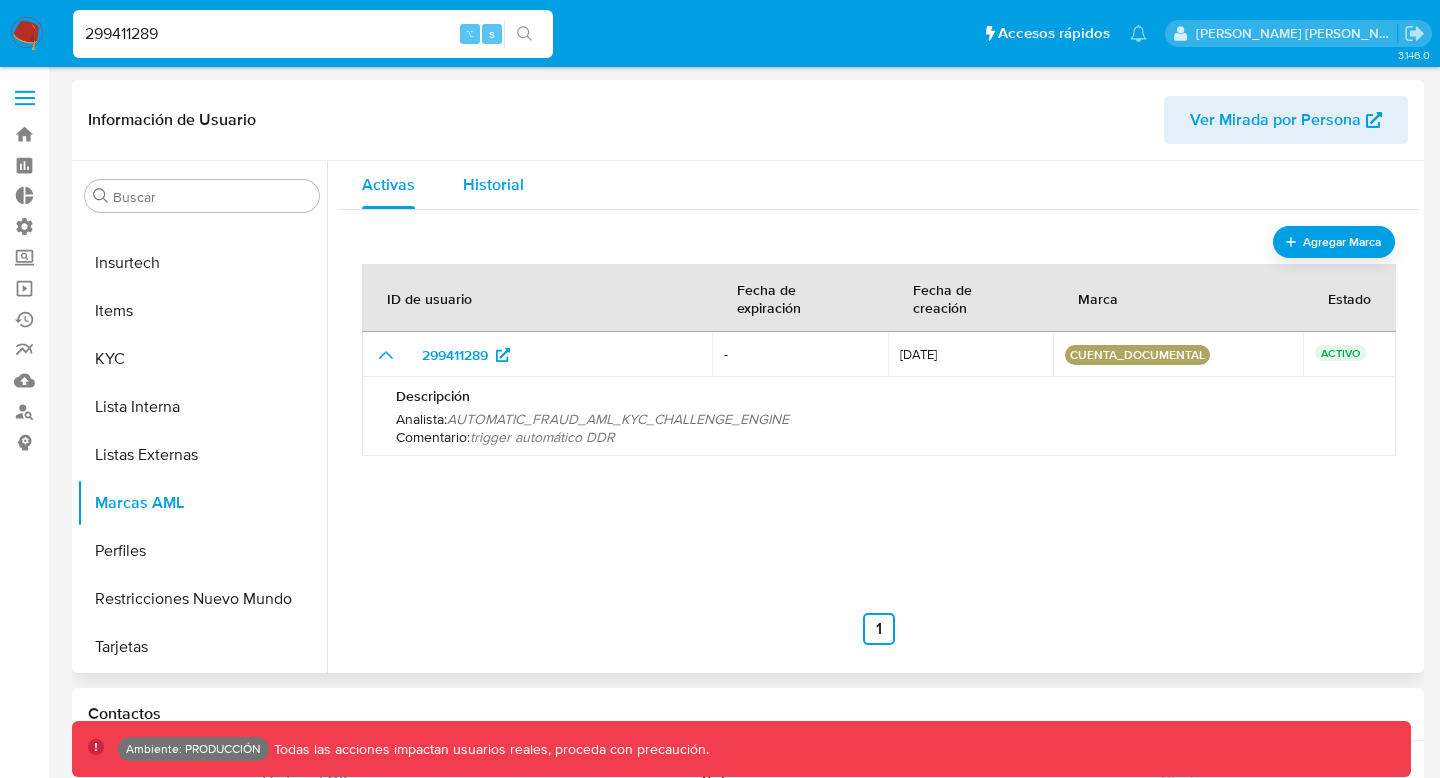 click on "Historial" at bounding box center [493, 184] 